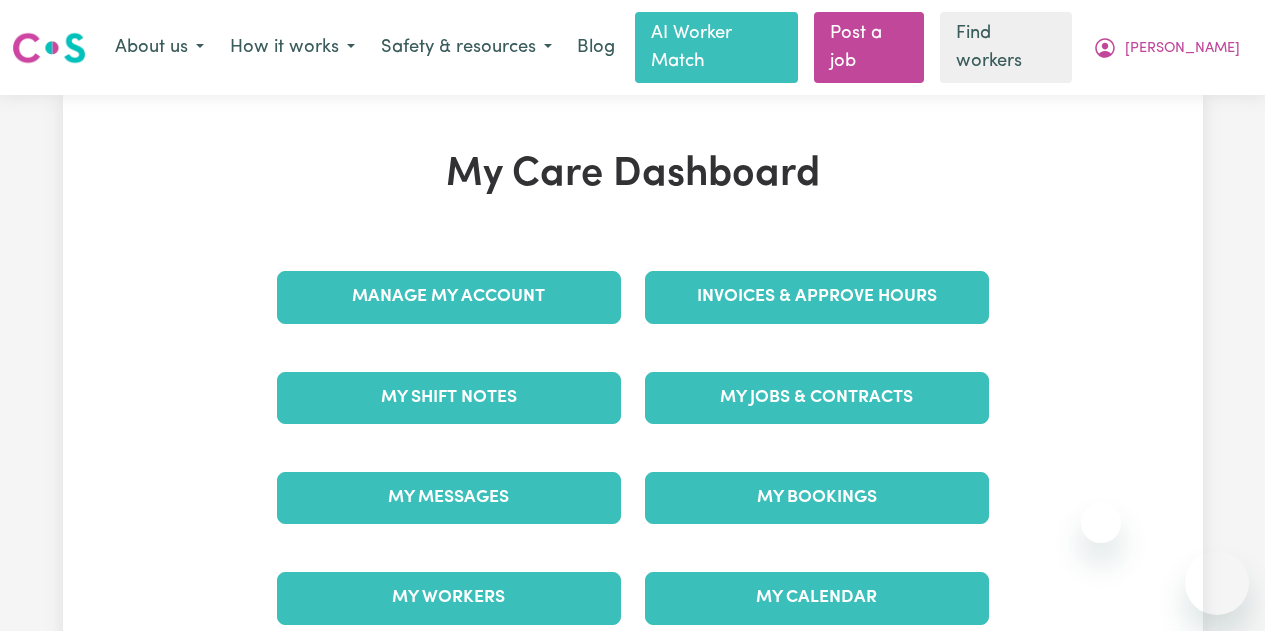scroll, scrollTop: 0, scrollLeft: 0, axis: both 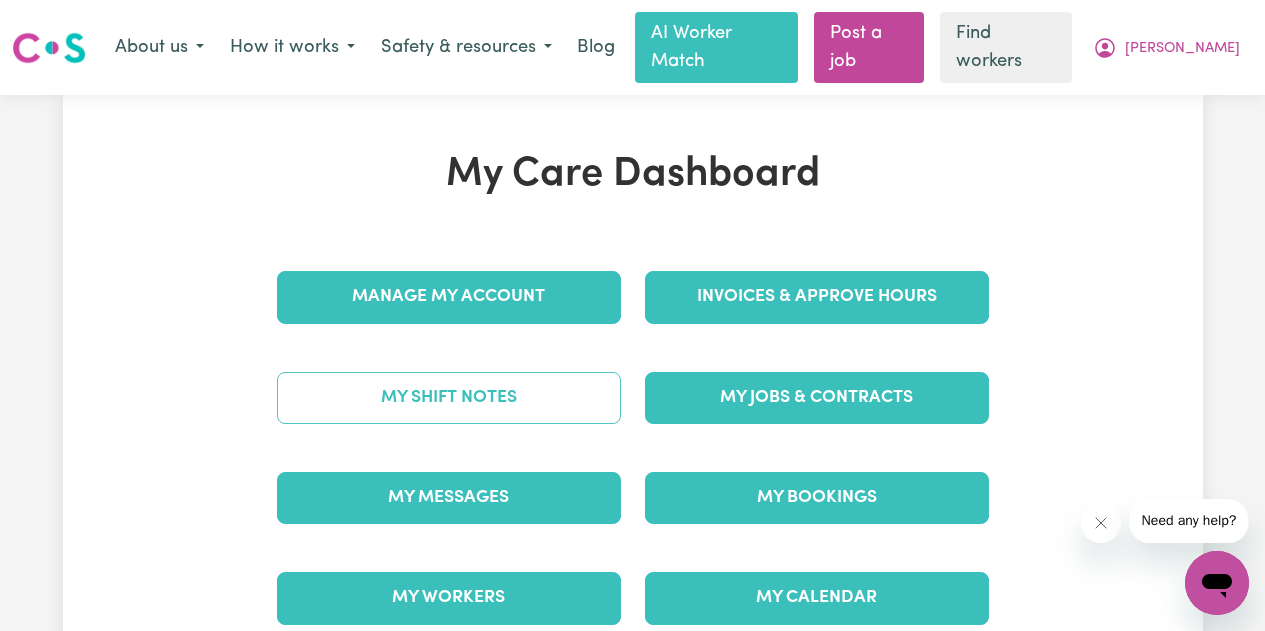 click on "My Shift Notes" at bounding box center (449, 398) 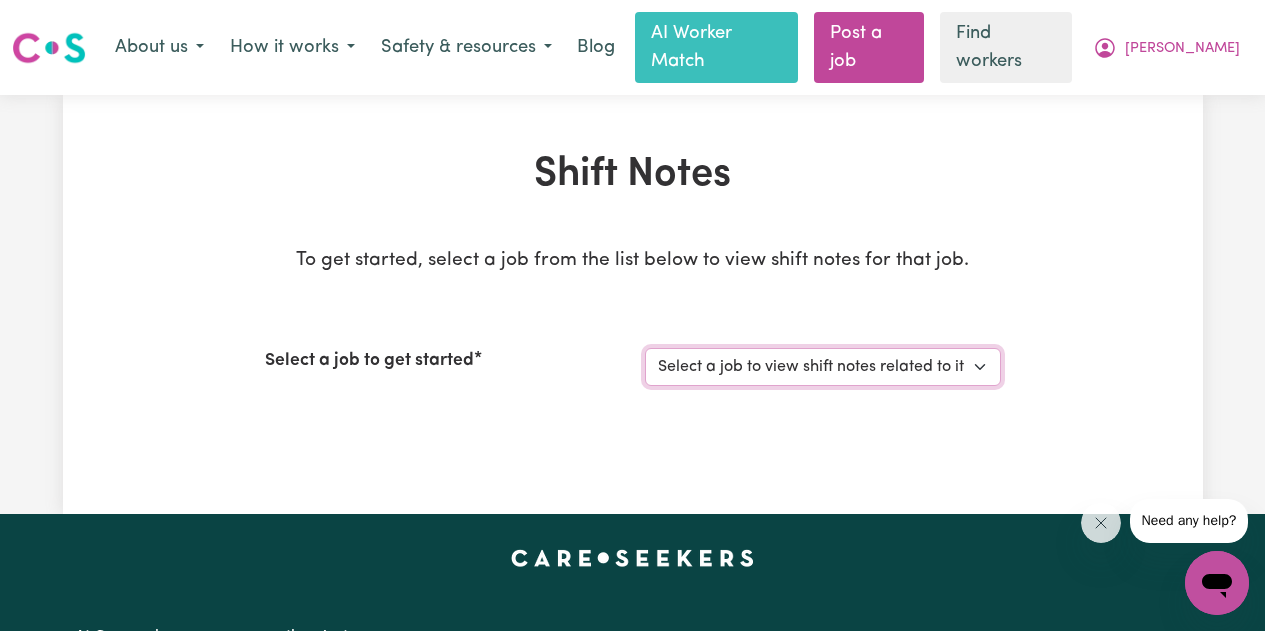 click on "Select a job to view shift notes related to it... [[PERSON_NAME] ([PERSON_NAME]) Ear NDIS#430774287] [DEMOGRAPHIC_DATA] Support Worker Needed to Support [DEMOGRAPHIC_DATA] With [MEDICAL_DATA][GEOGRAPHIC_DATA], [GEOGRAPHIC_DATA]" at bounding box center [823, 367] 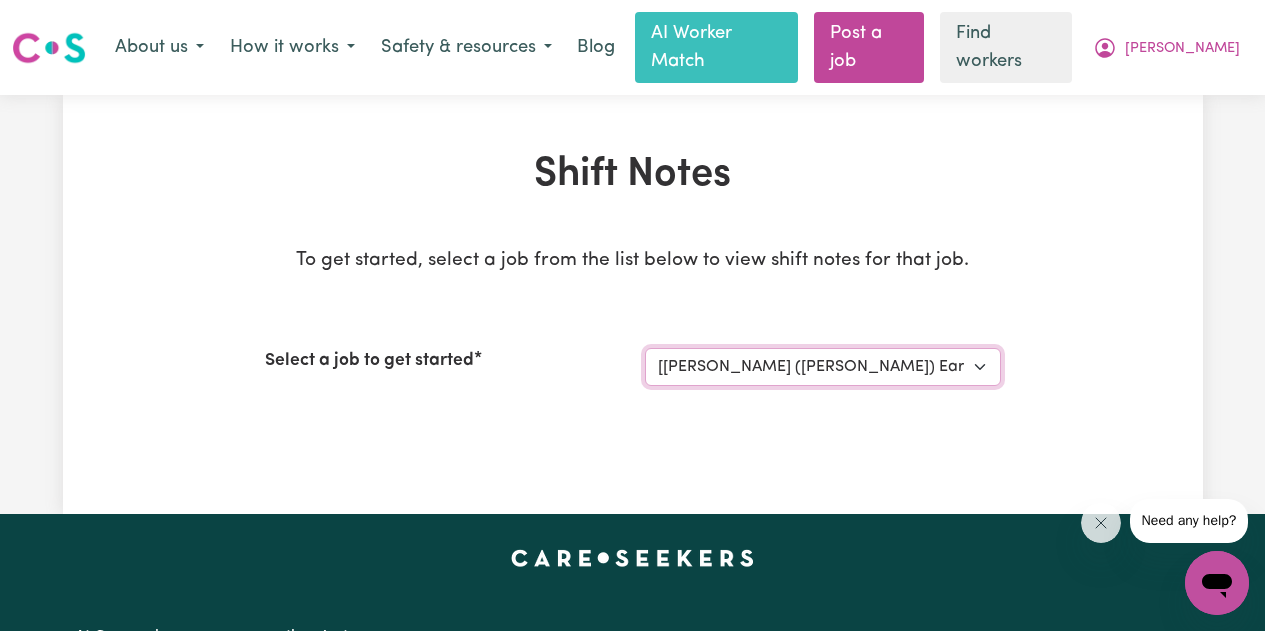 click on "Select a job to view shift notes related to it... [[PERSON_NAME] ([PERSON_NAME]) Ear NDIS#430774287] [DEMOGRAPHIC_DATA] Support Worker Needed to Support [DEMOGRAPHIC_DATA] With [MEDICAL_DATA][GEOGRAPHIC_DATA], [GEOGRAPHIC_DATA]" at bounding box center [823, 367] 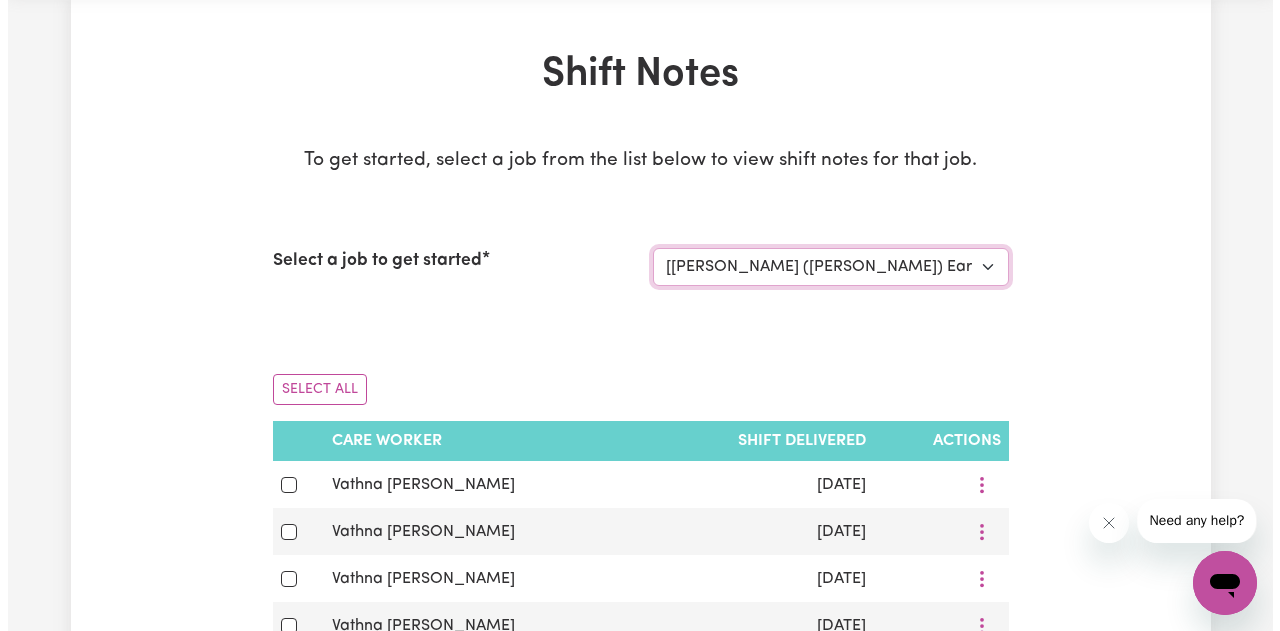 scroll, scrollTop: 300, scrollLeft: 0, axis: vertical 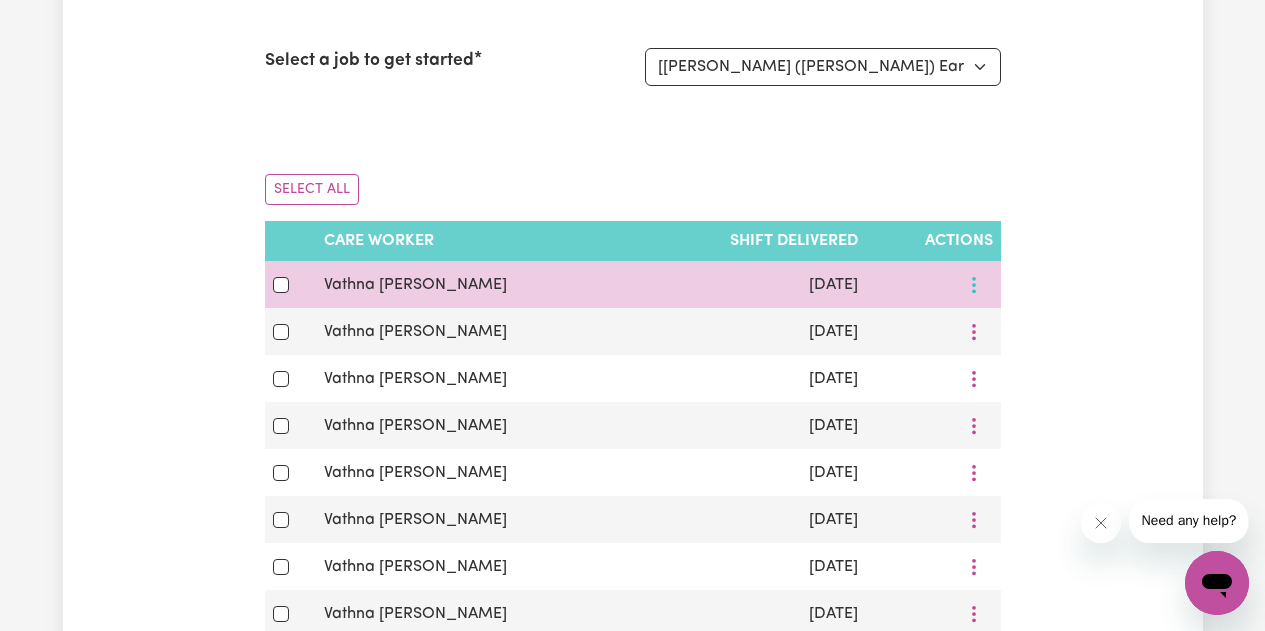 click at bounding box center [974, 284] 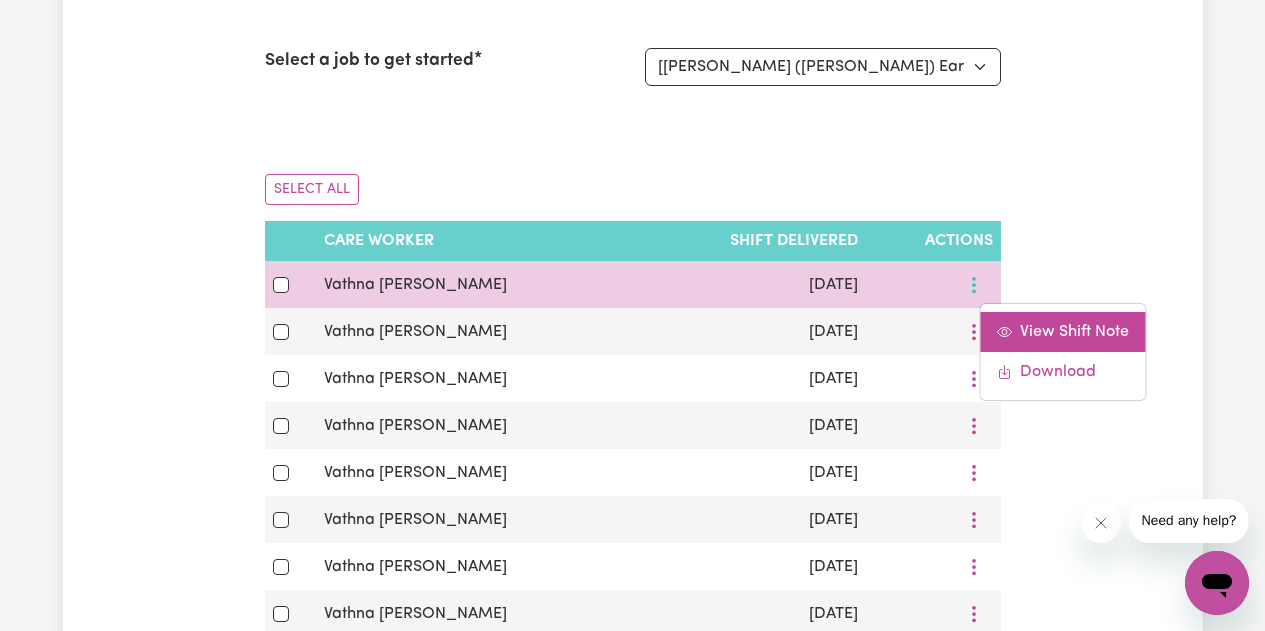click on "View Shift Note" at bounding box center [1062, 332] 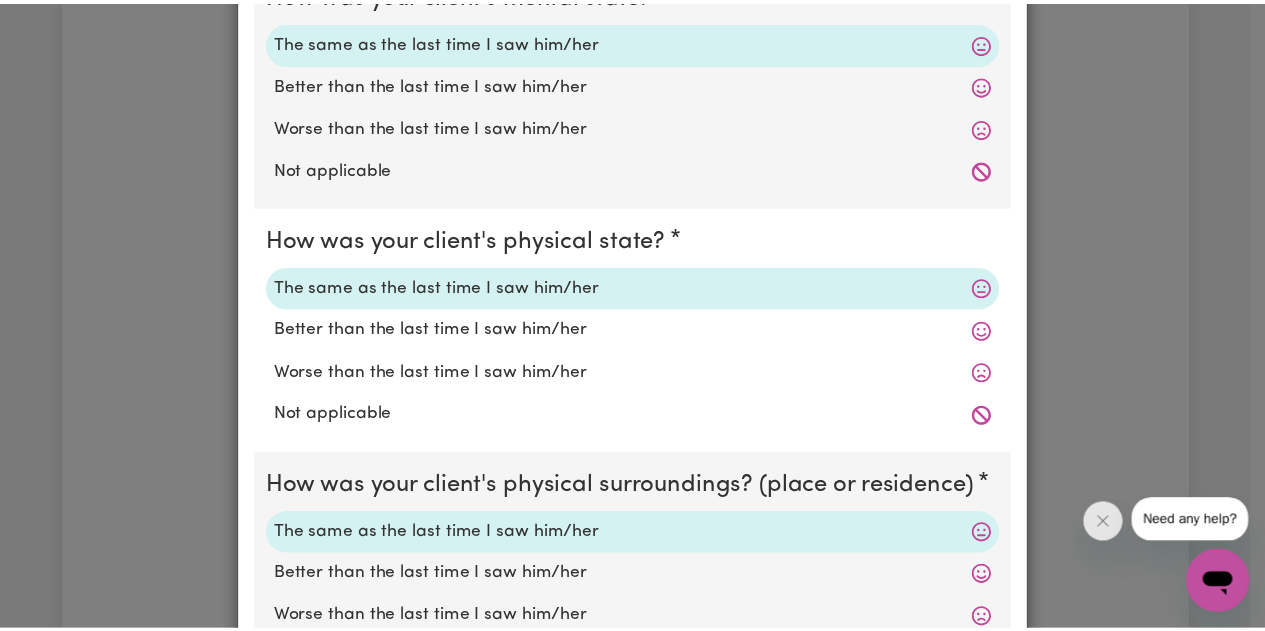scroll, scrollTop: 0, scrollLeft: 0, axis: both 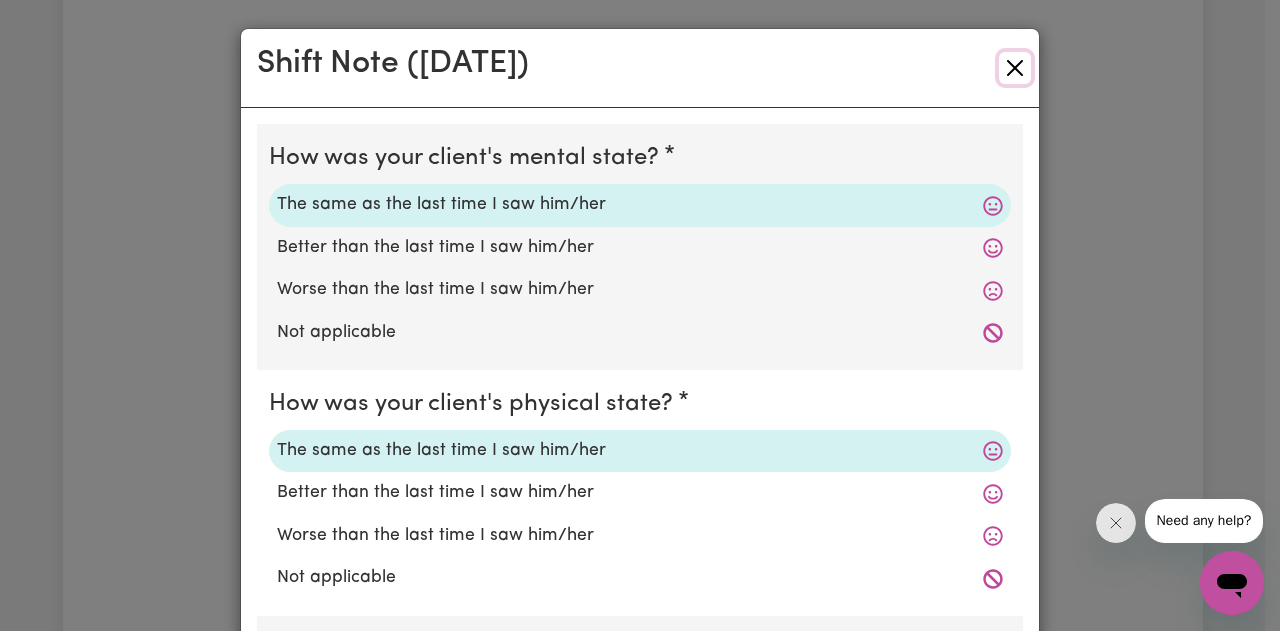 click at bounding box center (1015, 68) 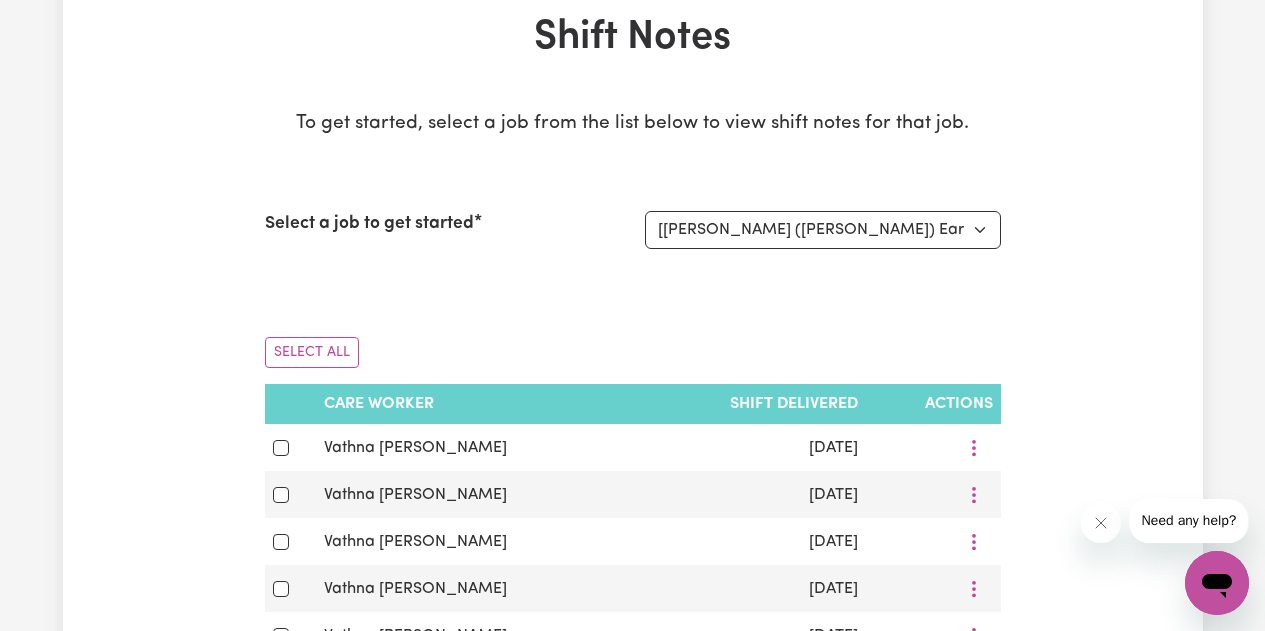 scroll, scrollTop: 0, scrollLeft: 0, axis: both 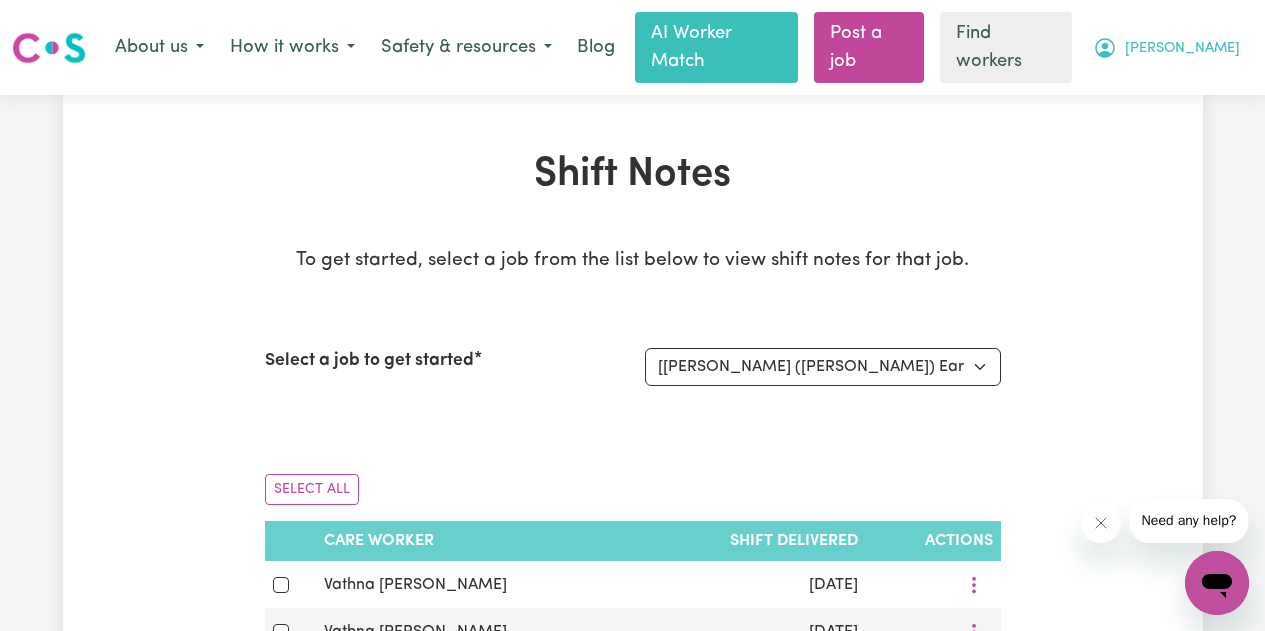click on "[PERSON_NAME]" at bounding box center (1182, 49) 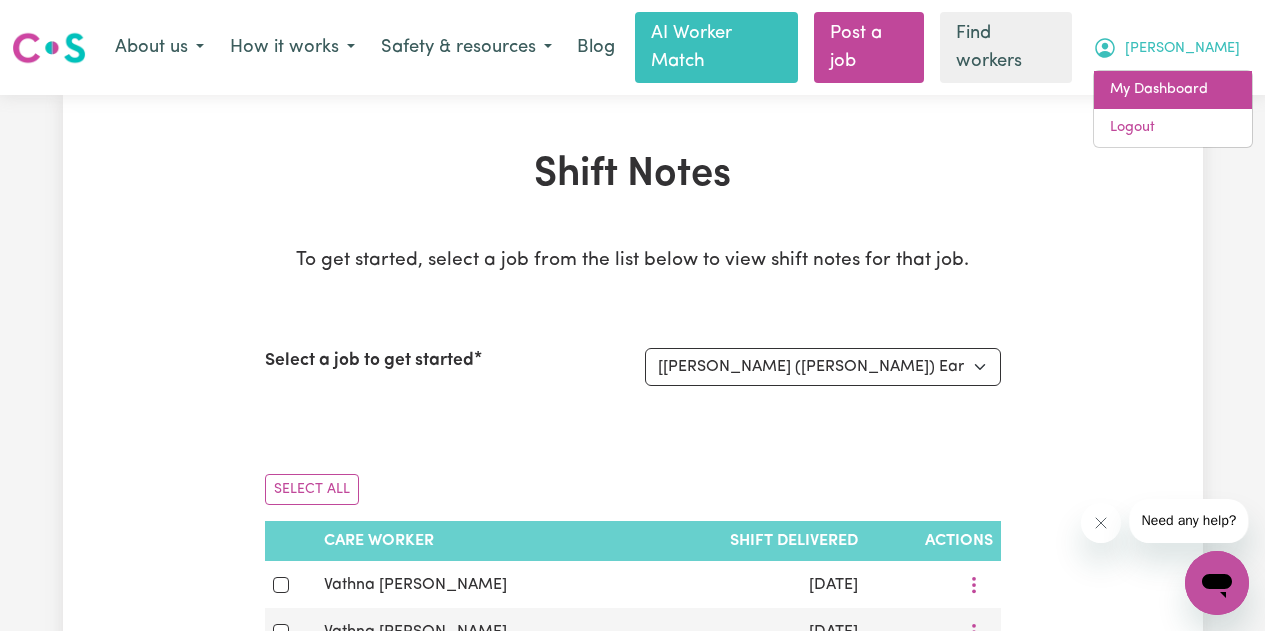 click on "My Dashboard" at bounding box center (1173, 90) 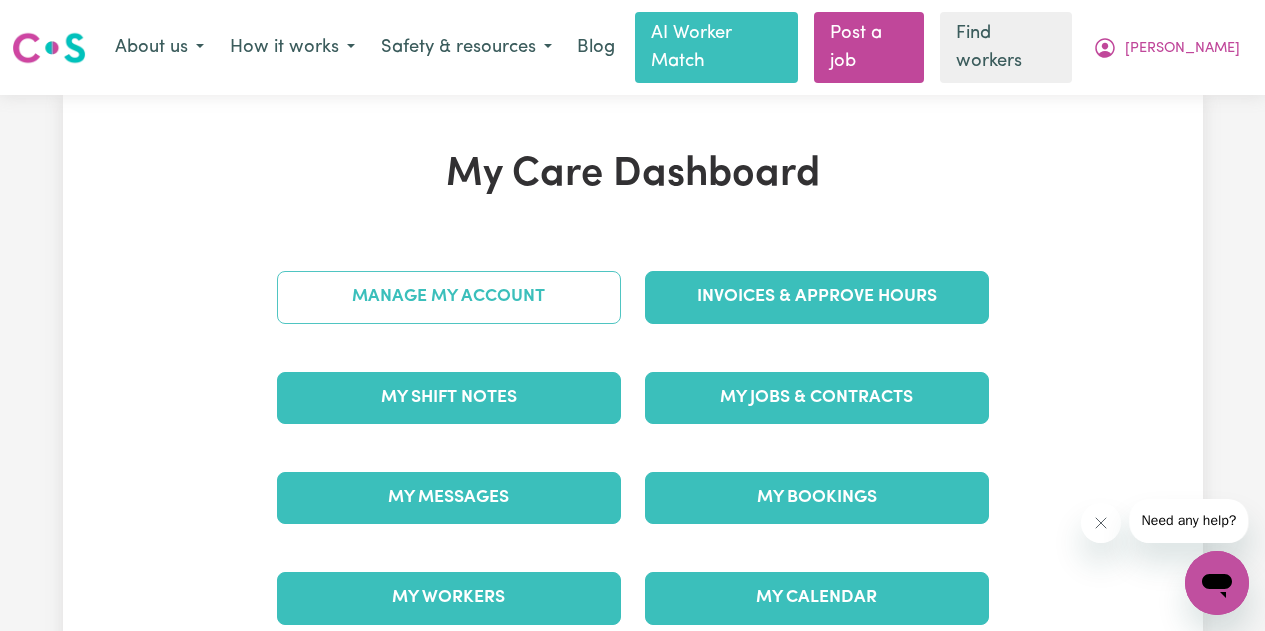 click on "Manage My Account" at bounding box center [449, 297] 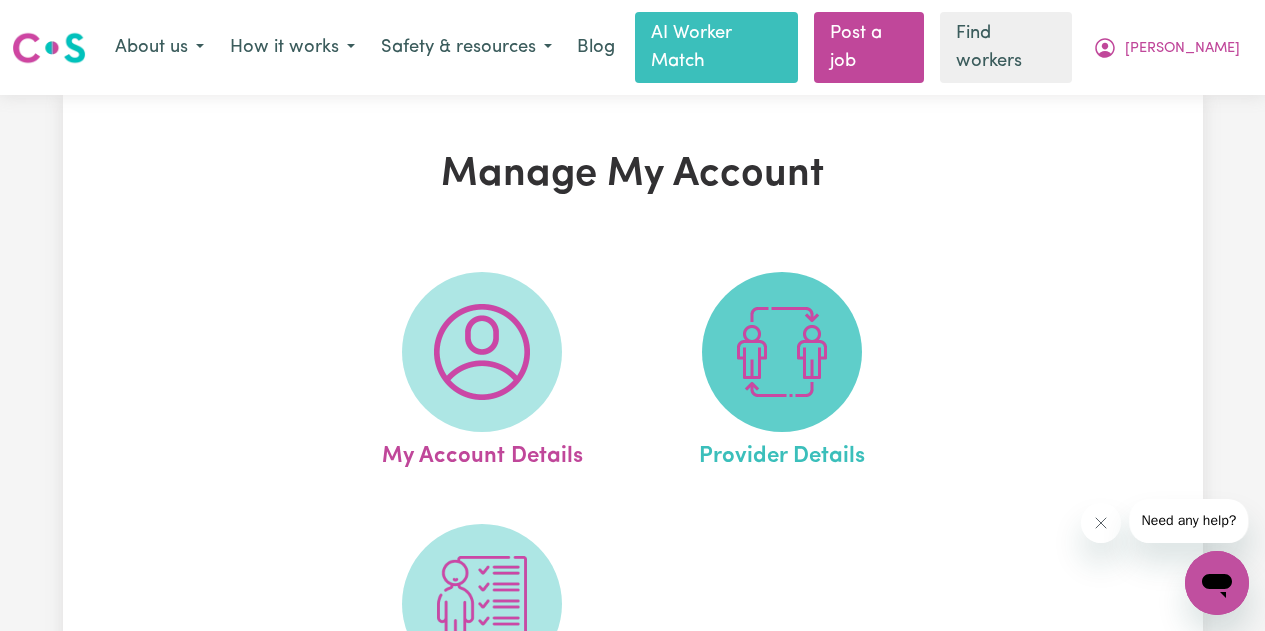 click at bounding box center [782, 352] 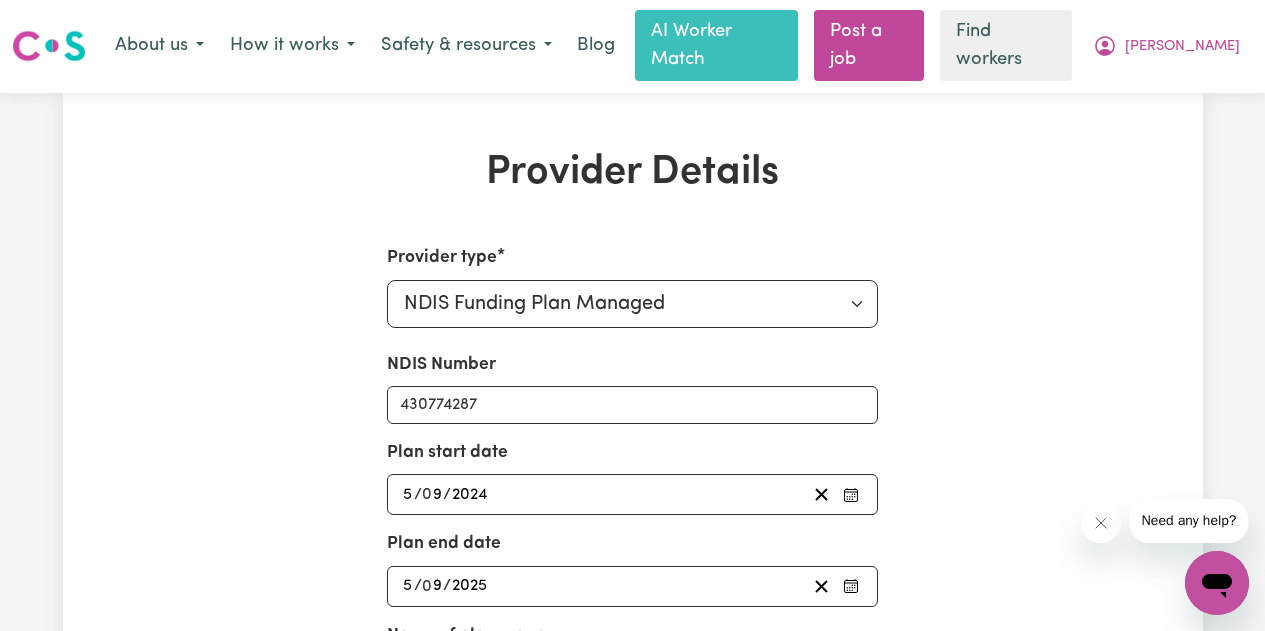 scroll, scrollTop: 0, scrollLeft: 0, axis: both 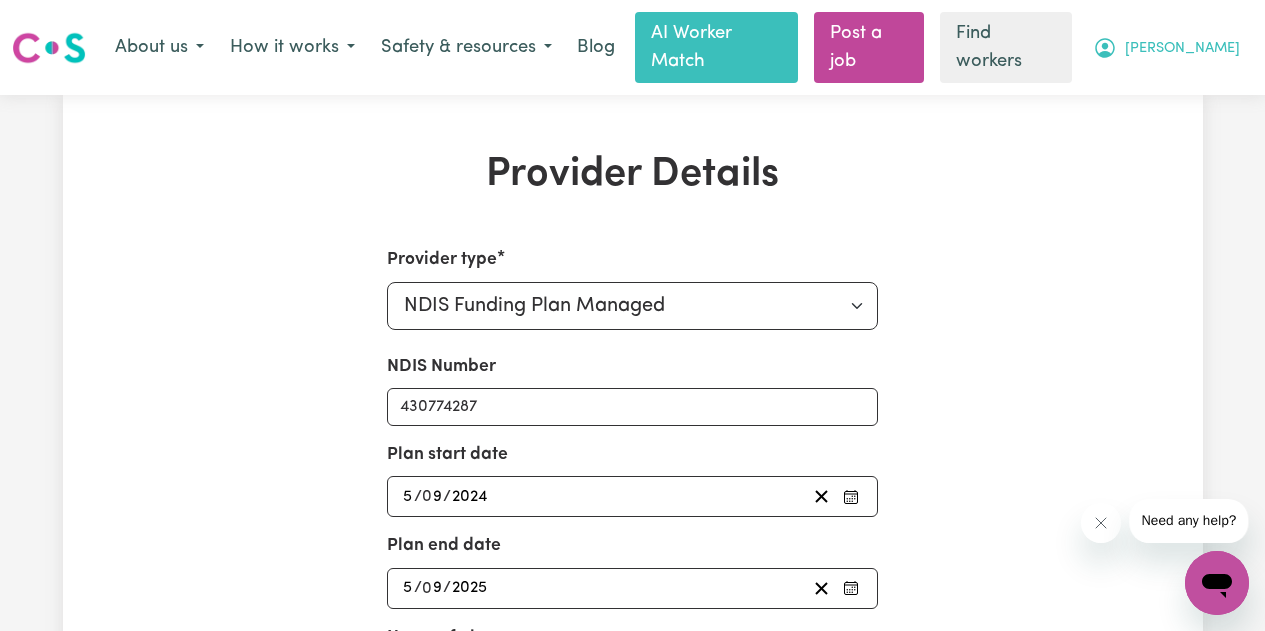 click on "[PERSON_NAME]" at bounding box center (1182, 49) 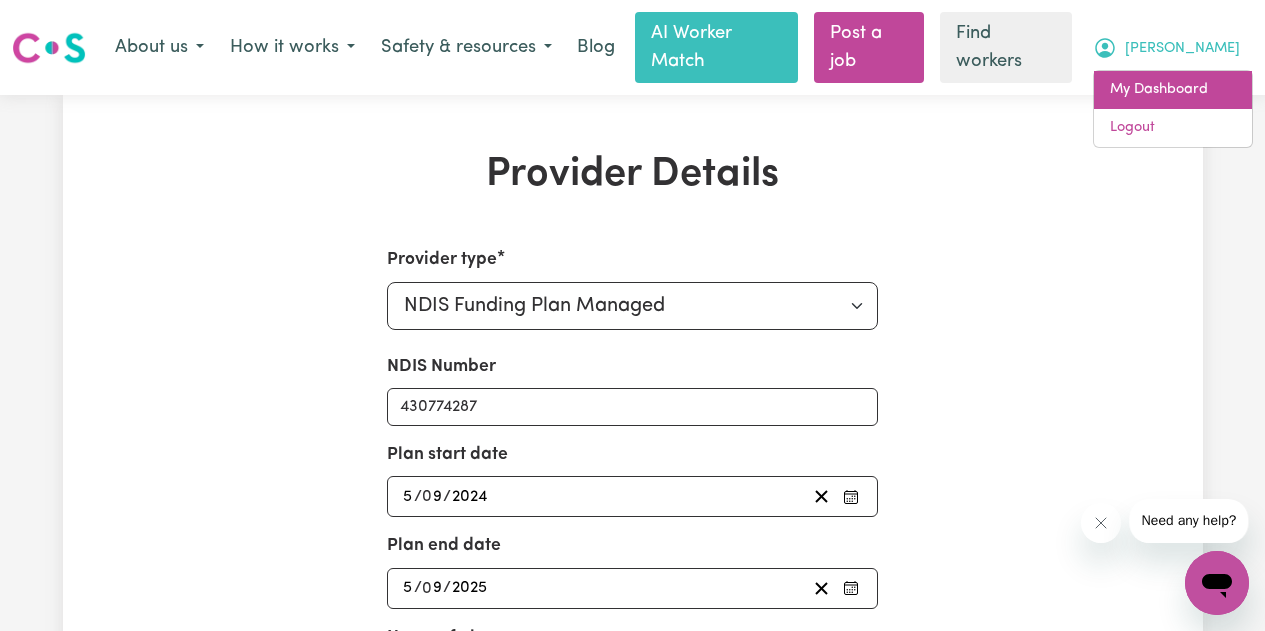 click on "My Dashboard" at bounding box center [1173, 90] 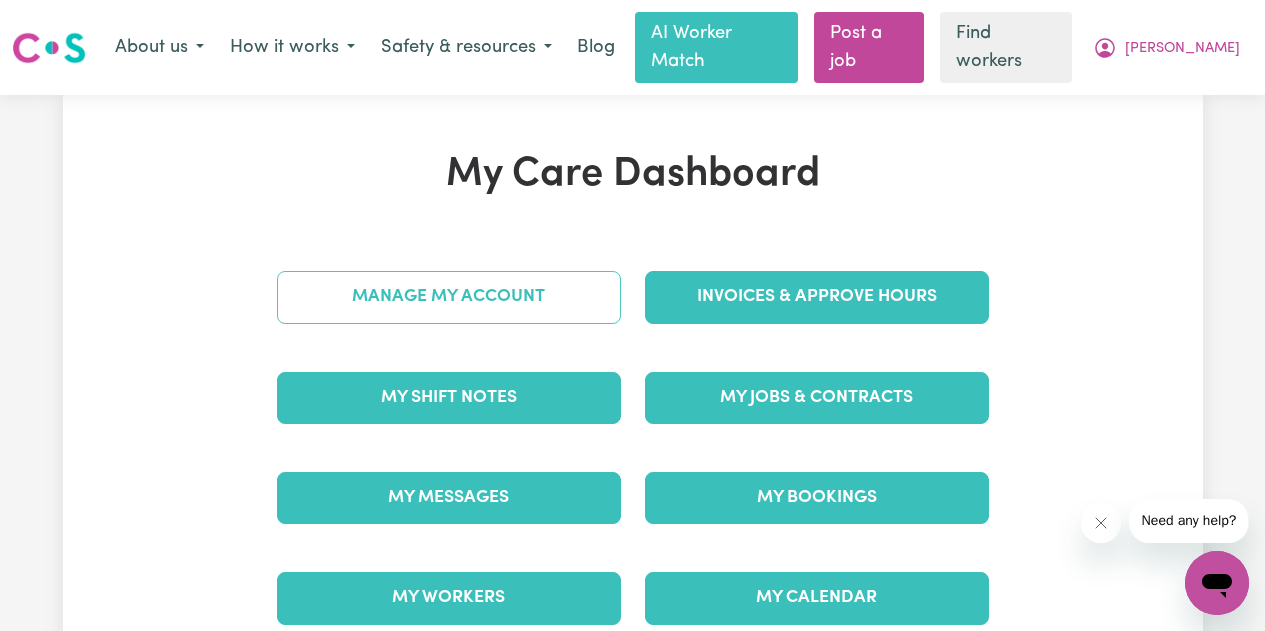 click on "Manage My Account" at bounding box center (449, 297) 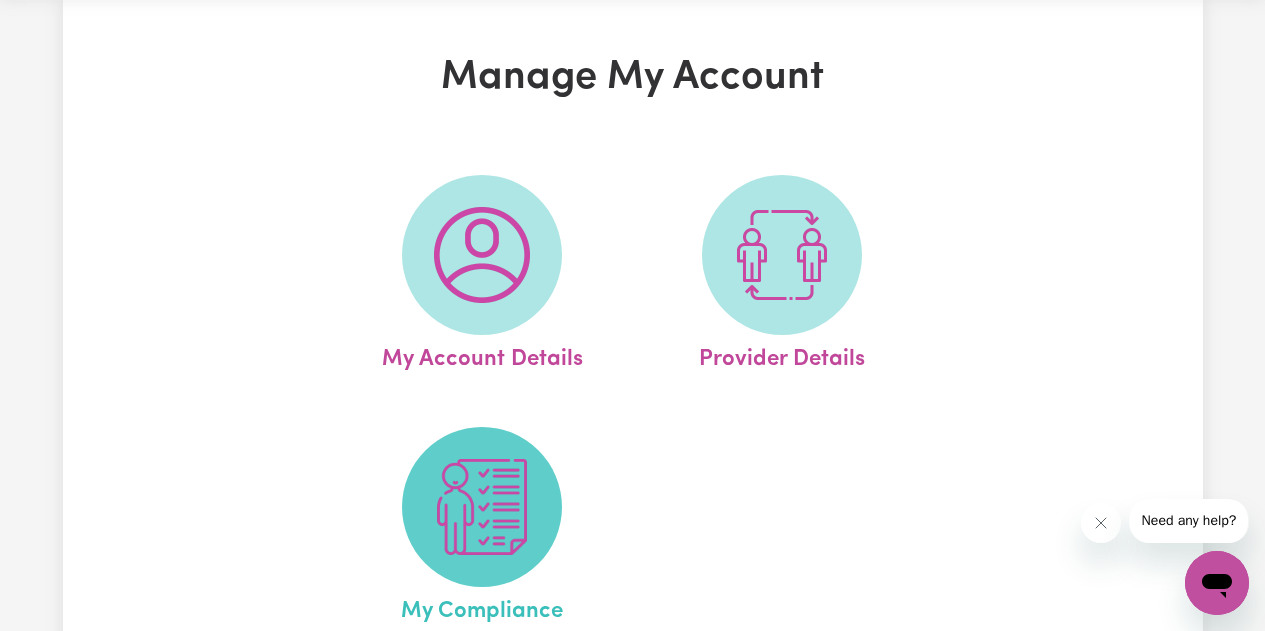 scroll, scrollTop: 100, scrollLeft: 0, axis: vertical 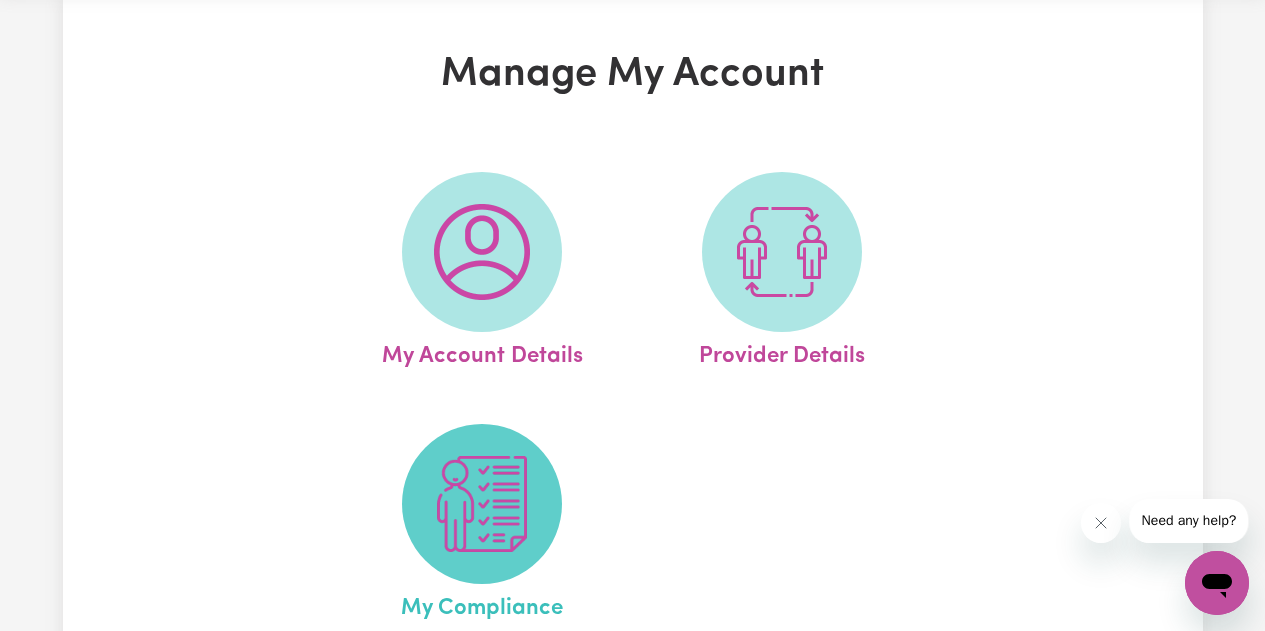 click at bounding box center (482, 504) 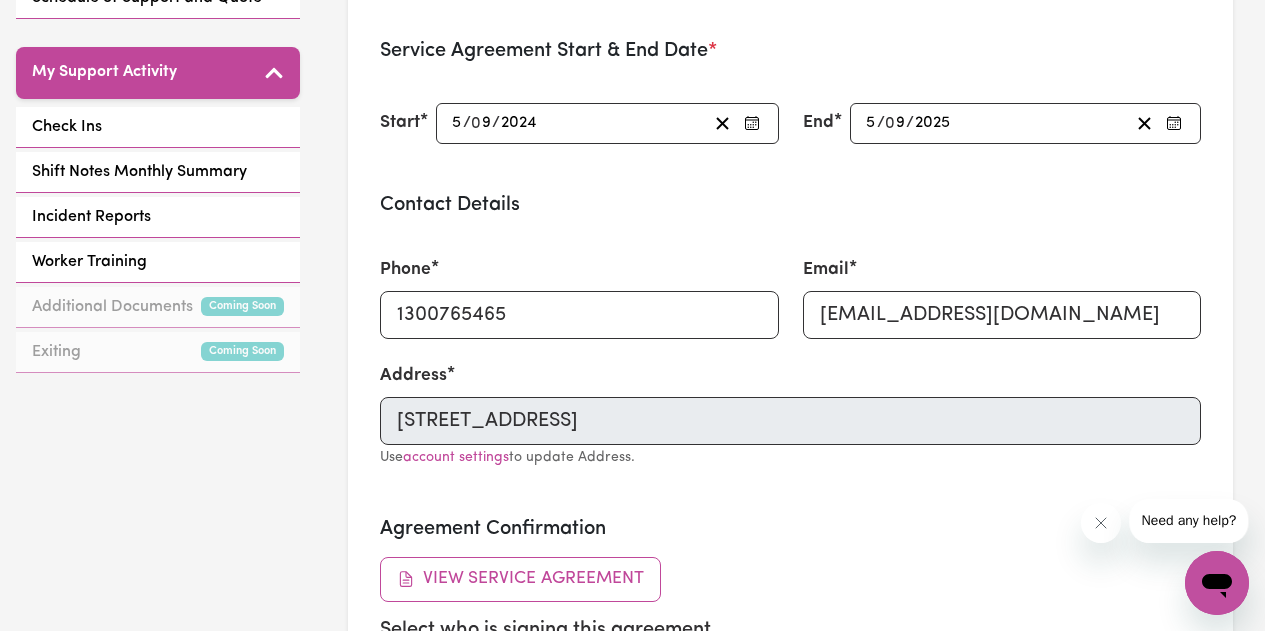 scroll, scrollTop: 500, scrollLeft: 0, axis: vertical 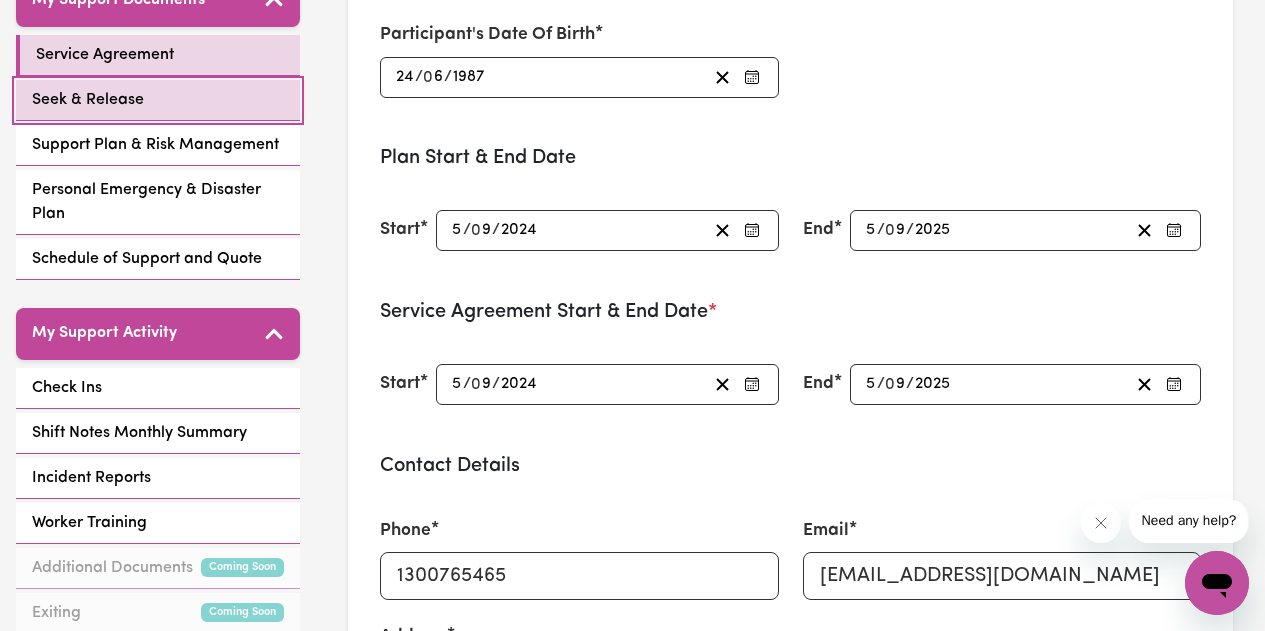 click on "Seek & Release" at bounding box center [158, 100] 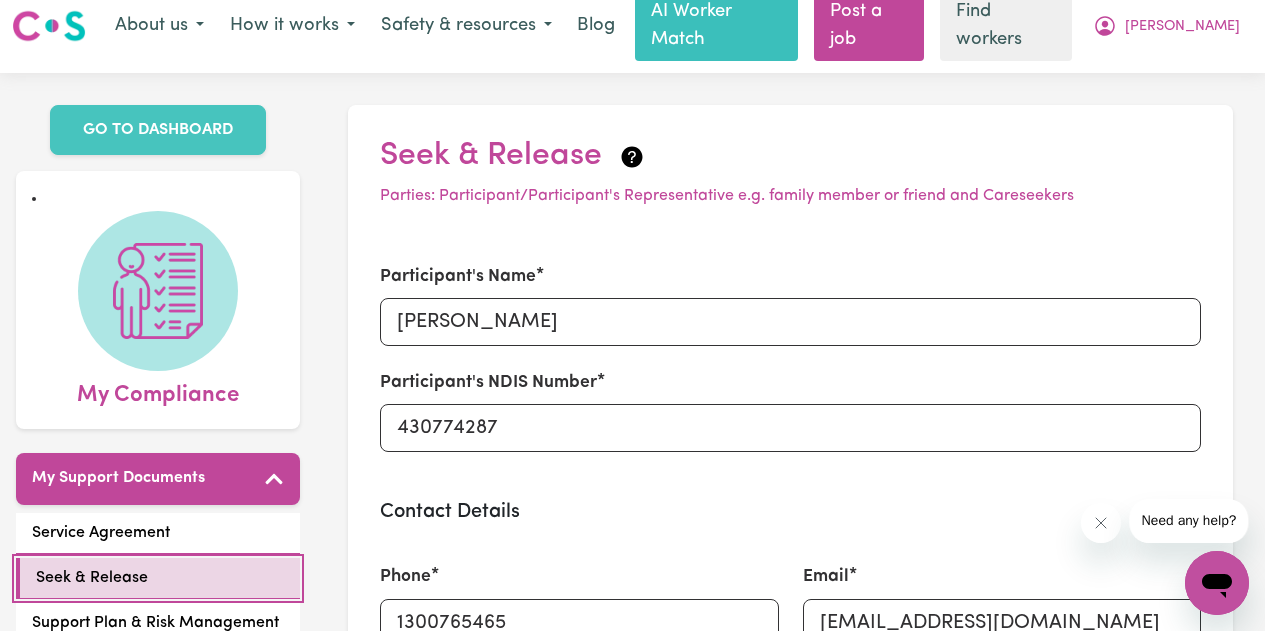 scroll, scrollTop: 0, scrollLeft: 0, axis: both 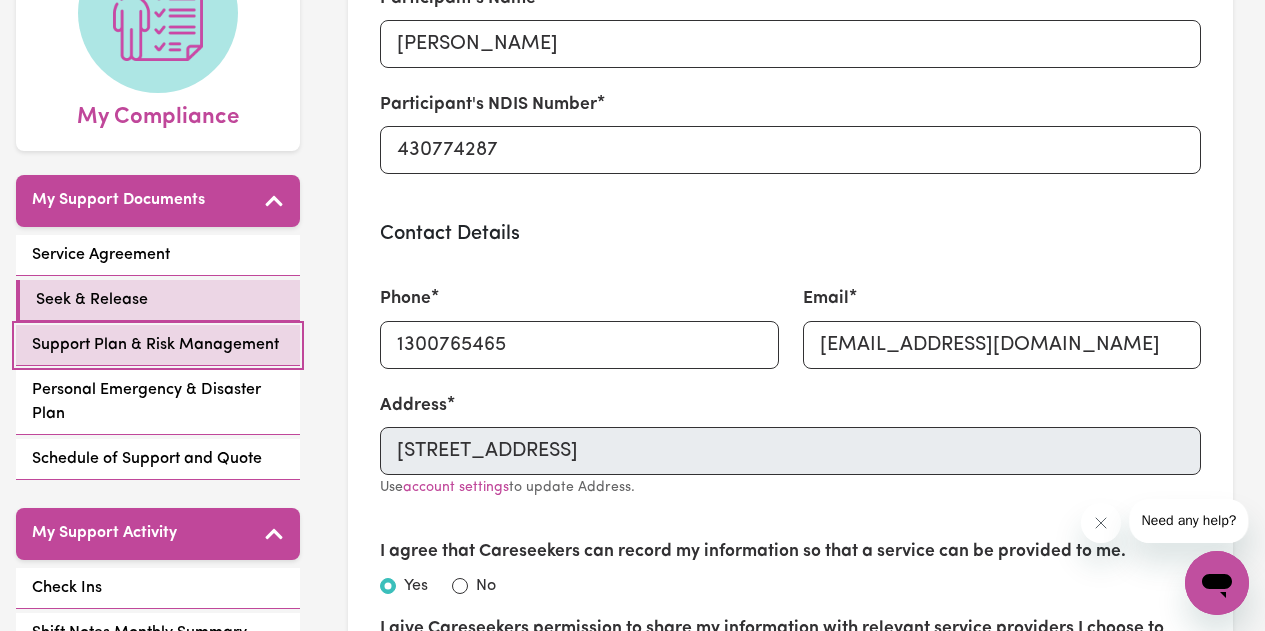 click on "Support Plan & Risk Management" at bounding box center [155, 345] 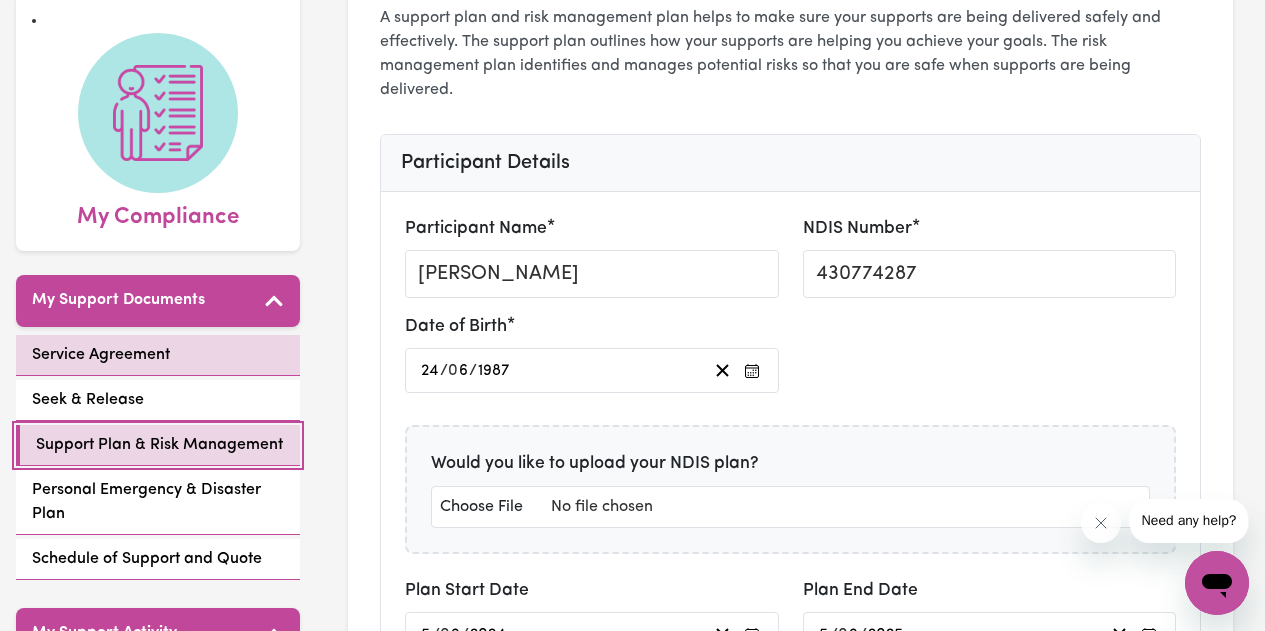 scroll, scrollTop: 400, scrollLeft: 0, axis: vertical 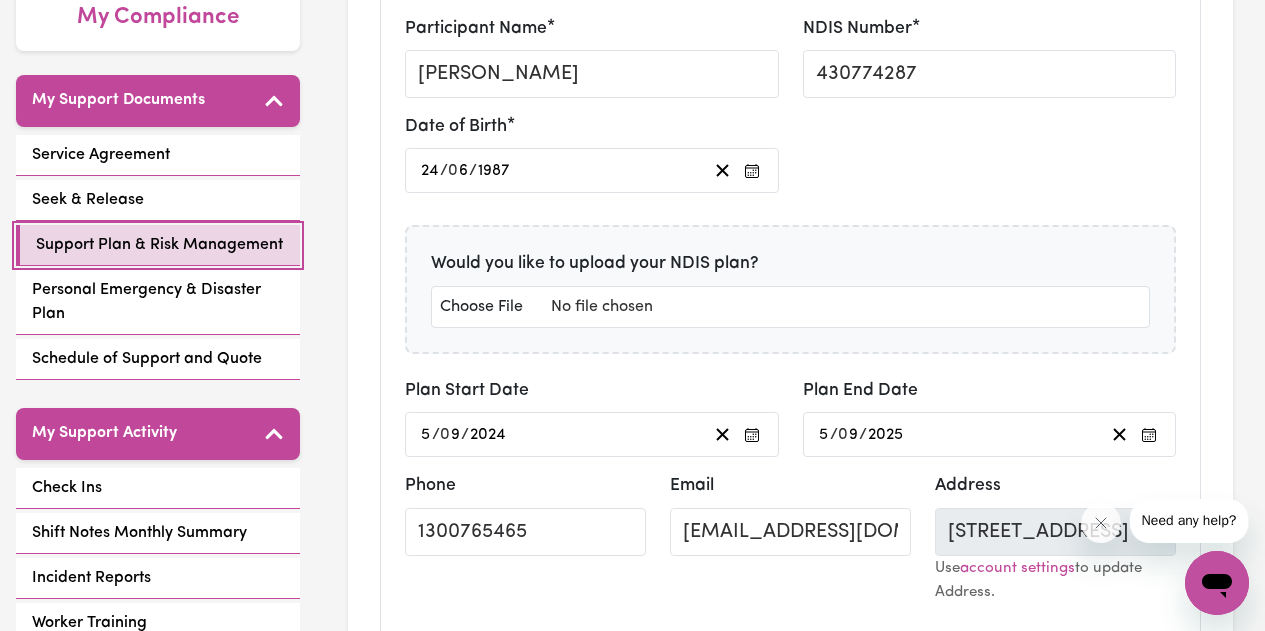 click on "Support Plan & Risk Management" at bounding box center [158, 245] 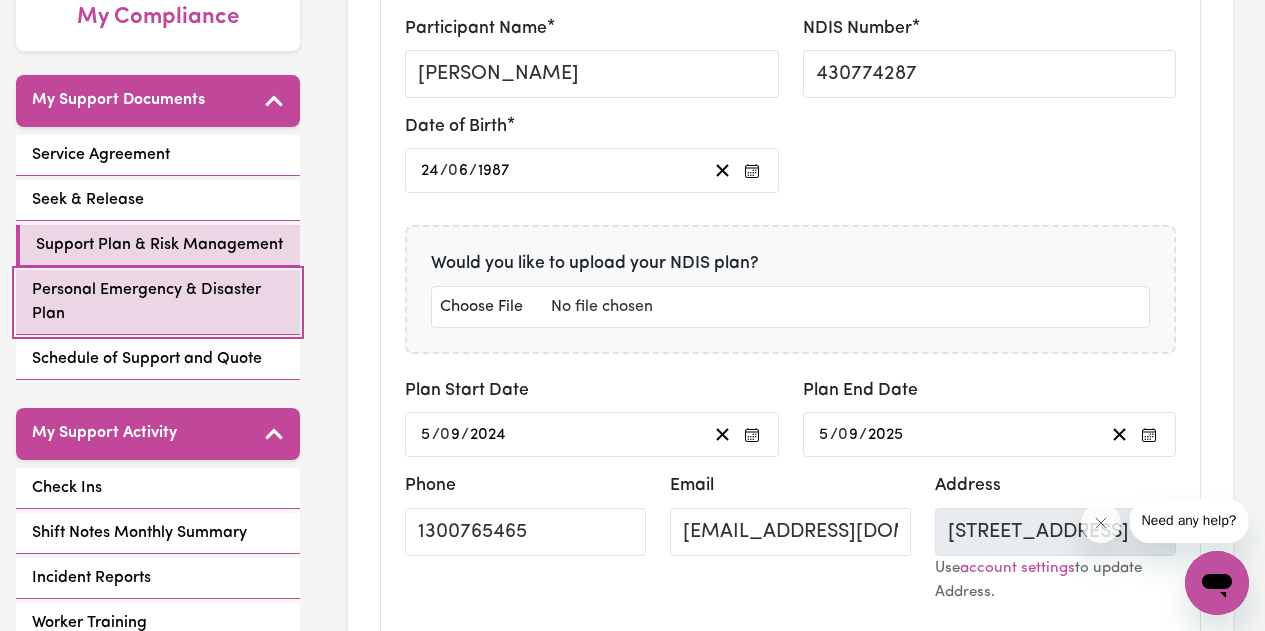 click on "Personal Emergency & Disaster Plan" at bounding box center [158, 302] 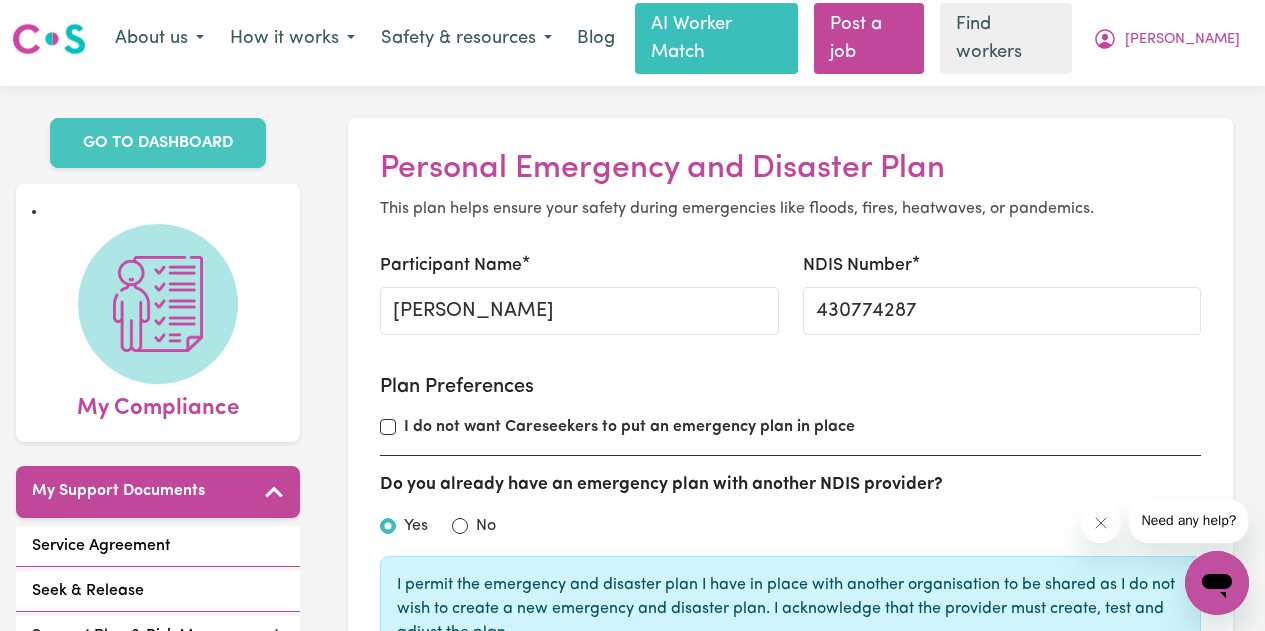 scroll, scrollTop: 0, scrollLeft: 0, axis: both 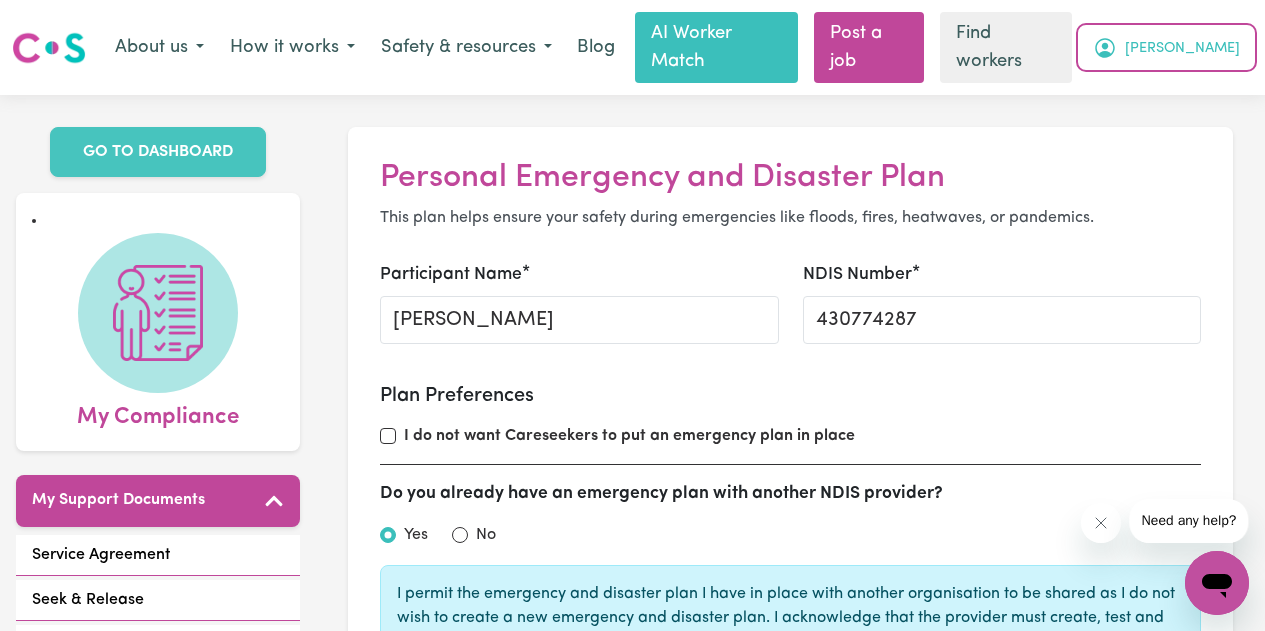 click on "[PERSON_NAME]" at bounding box center (1182, 49) 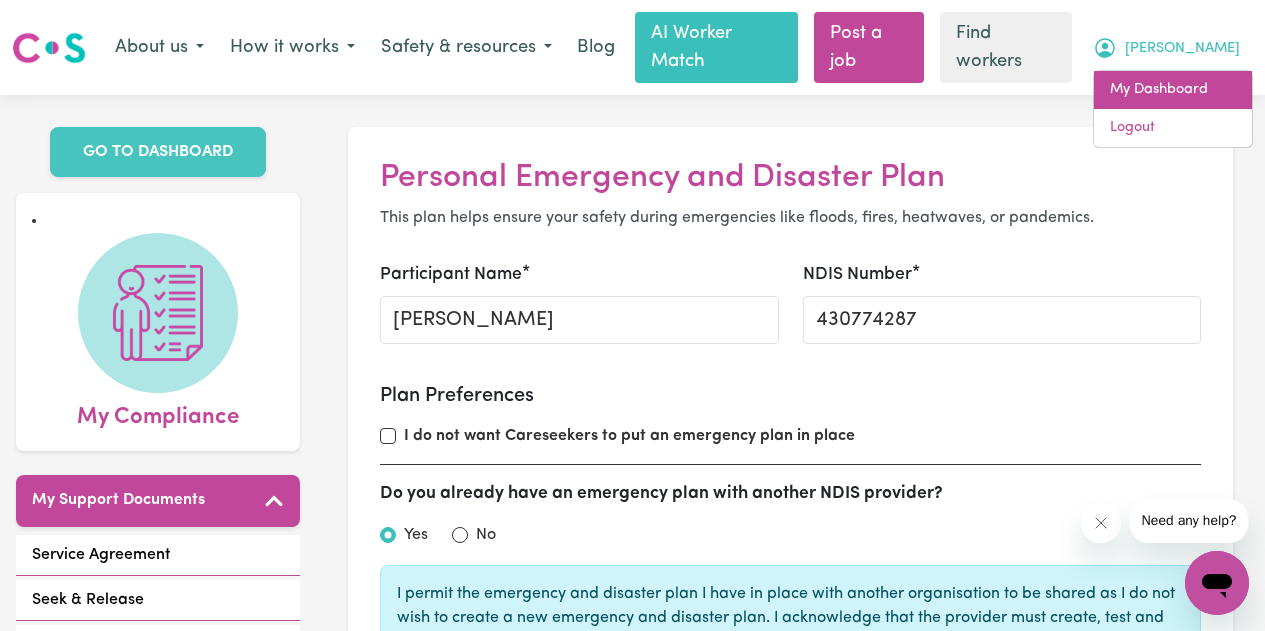 click on "My Dashboard" at bounding box center (1173, 90) 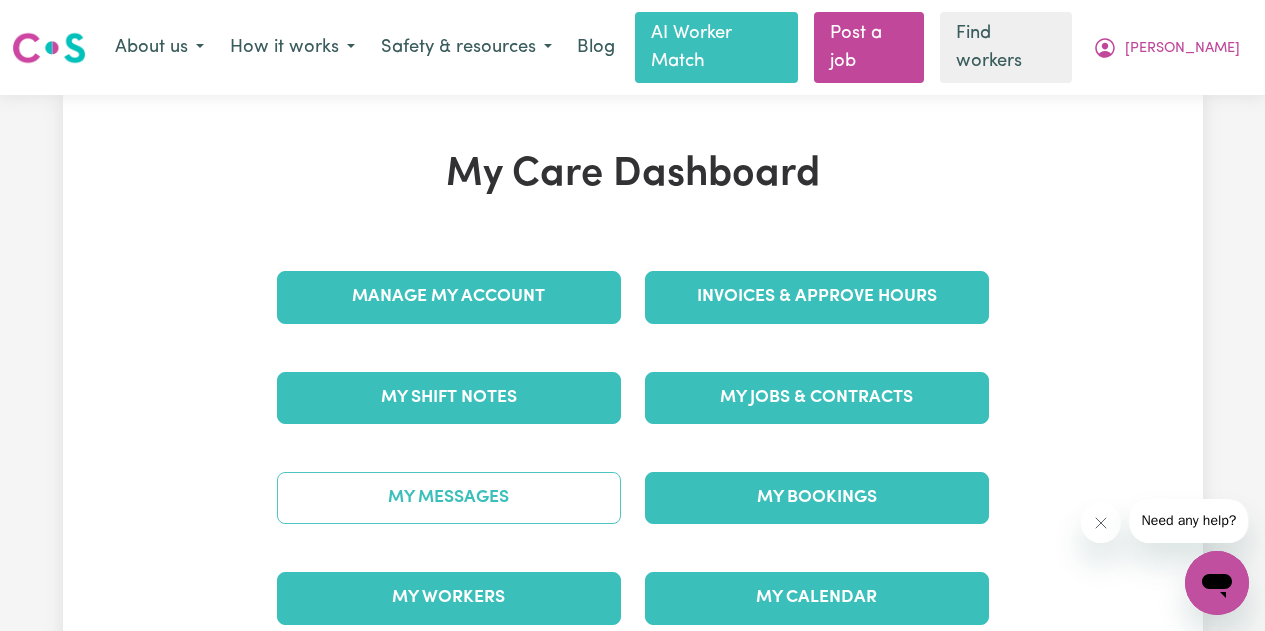 click on "My Messages" at bounding box center (449, 498) 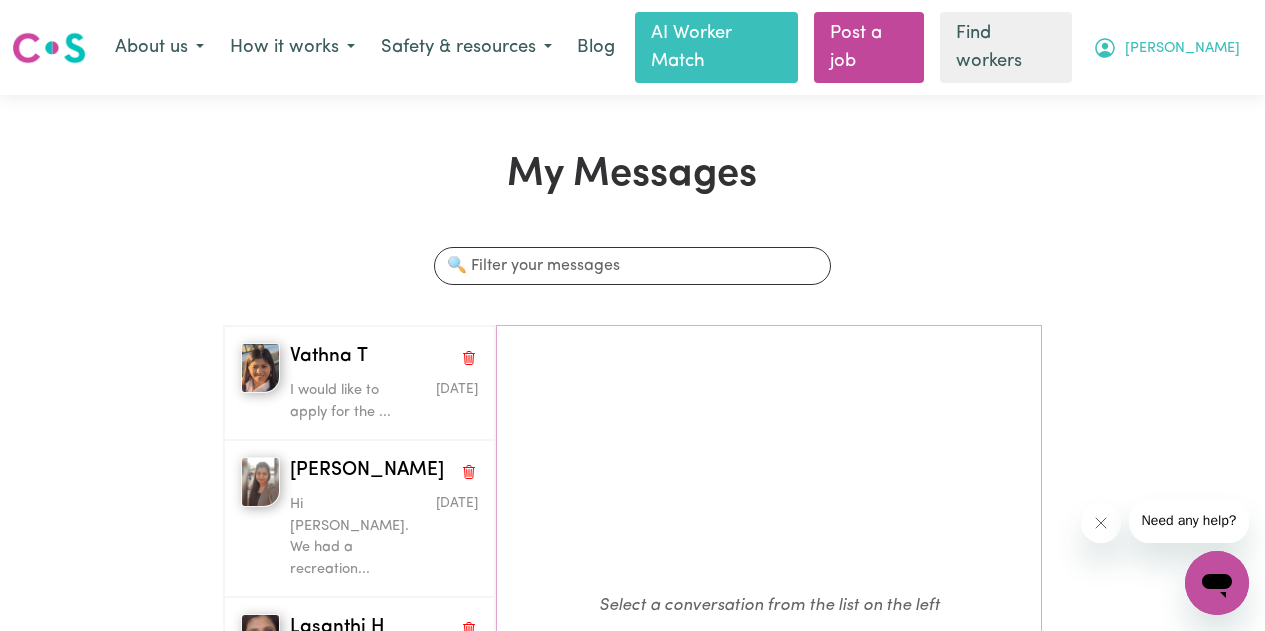 click on "[PERSON_NAME]" at bounding box center [1182, 49] 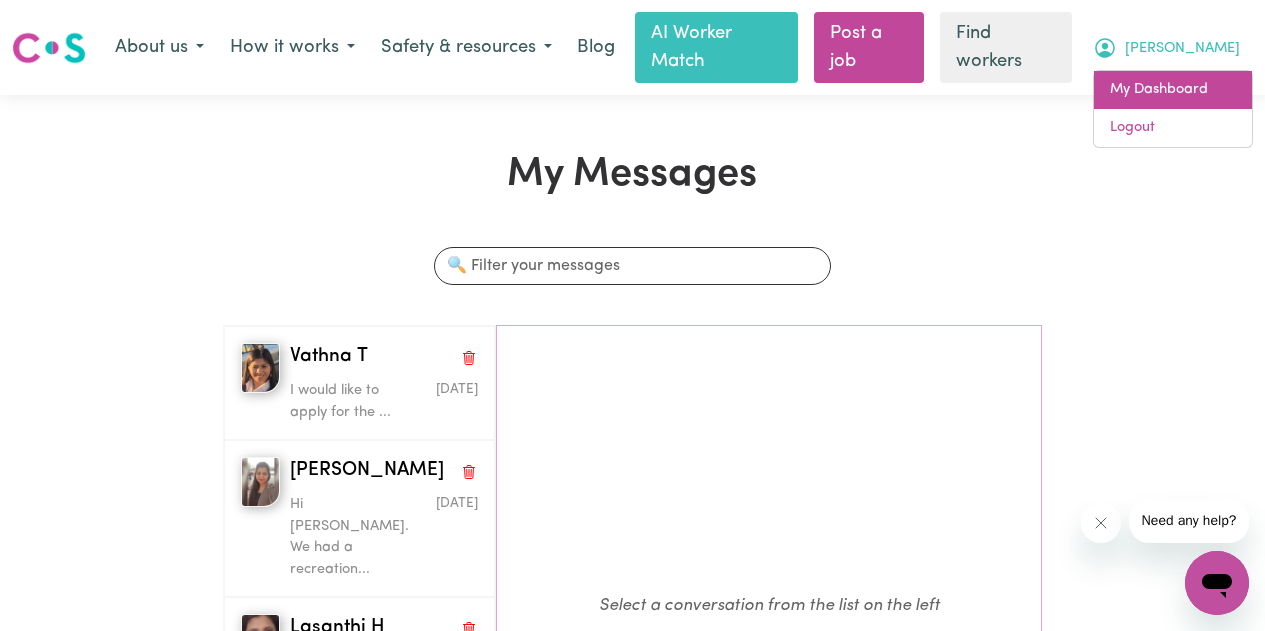 click on "My Dashboard" at bounding box center (1173, 90) 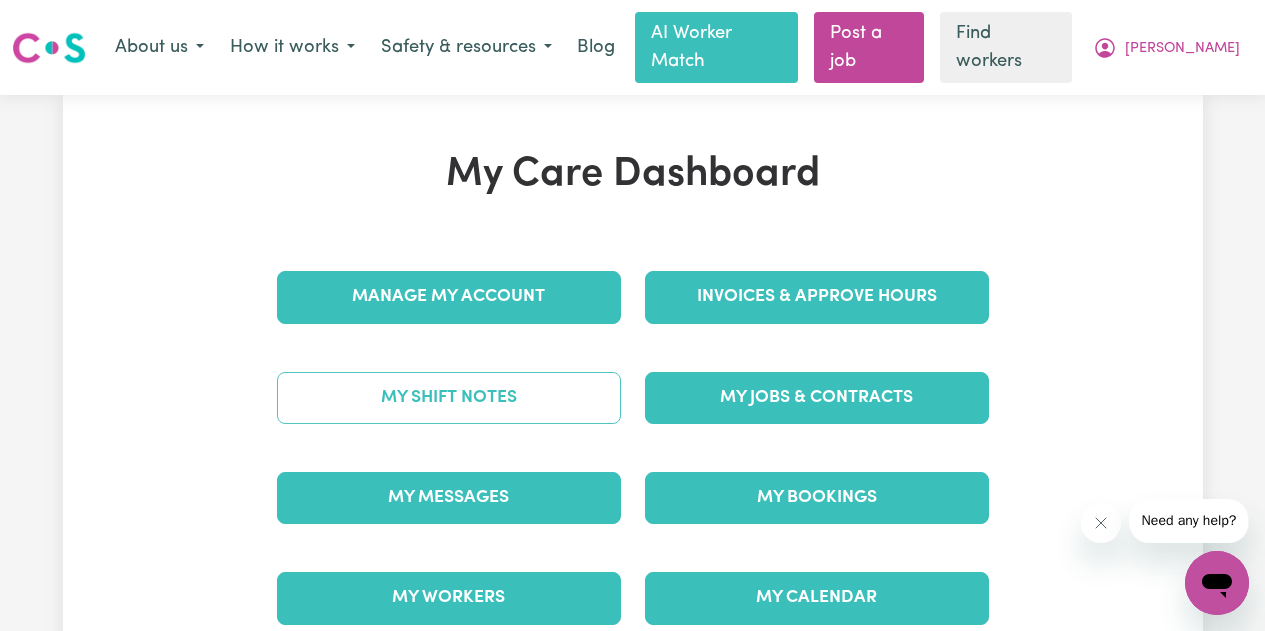 click on "My Shift Notes" at bounding box center [449, 398] 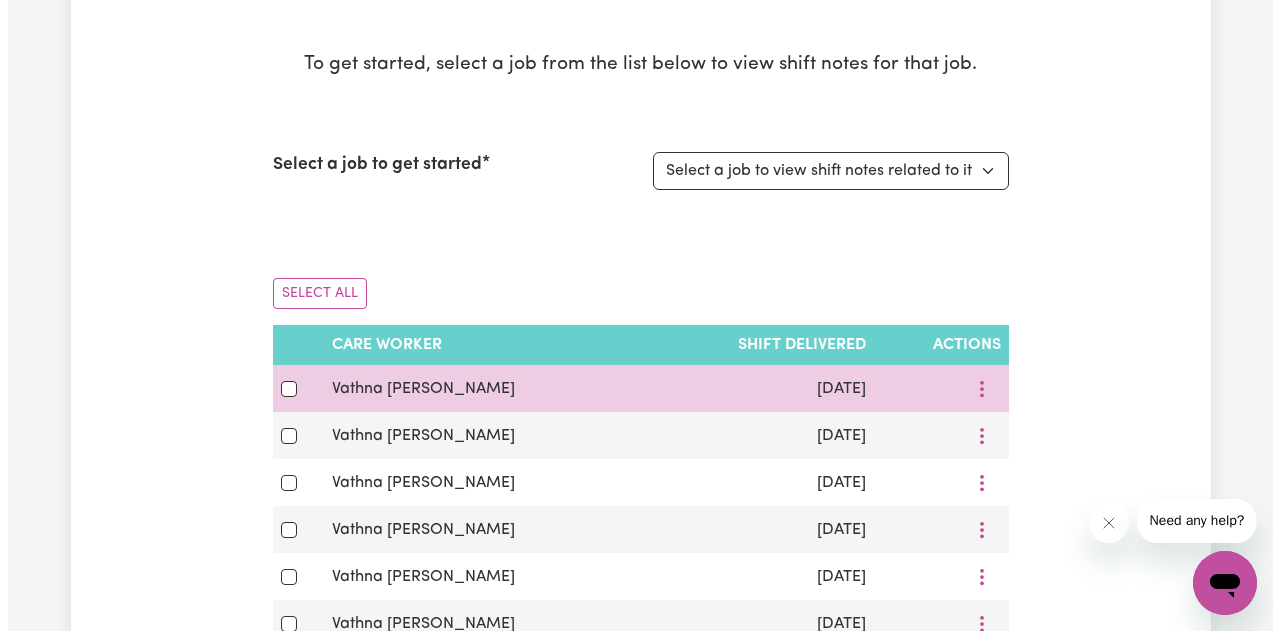 scroll, scrollTop: 200, scrollLeft: 0, axis: vertical 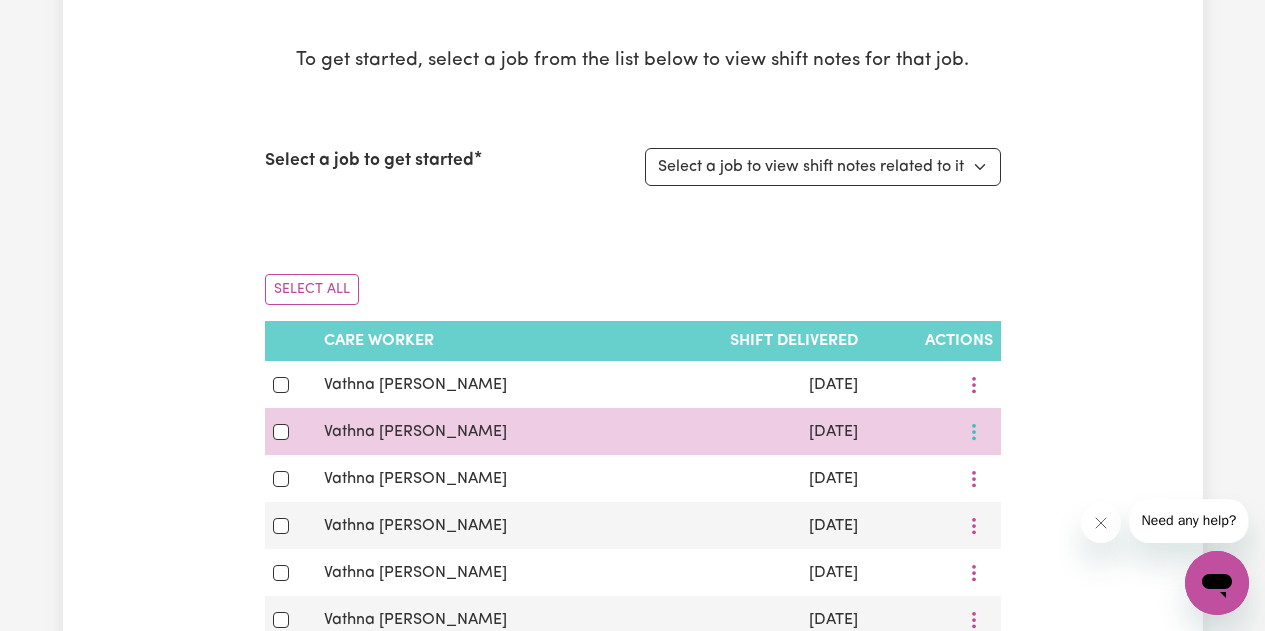 click at bounding box center (974, 384) 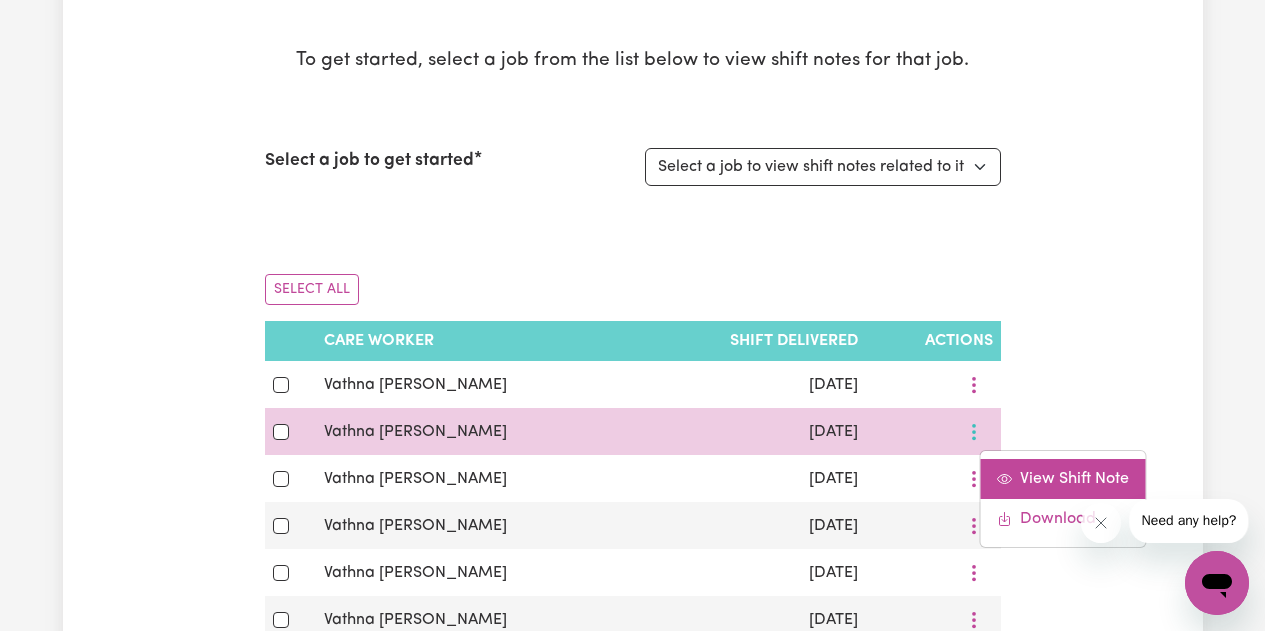 click on "View Shift Note" at bounding box center (1074, 479) 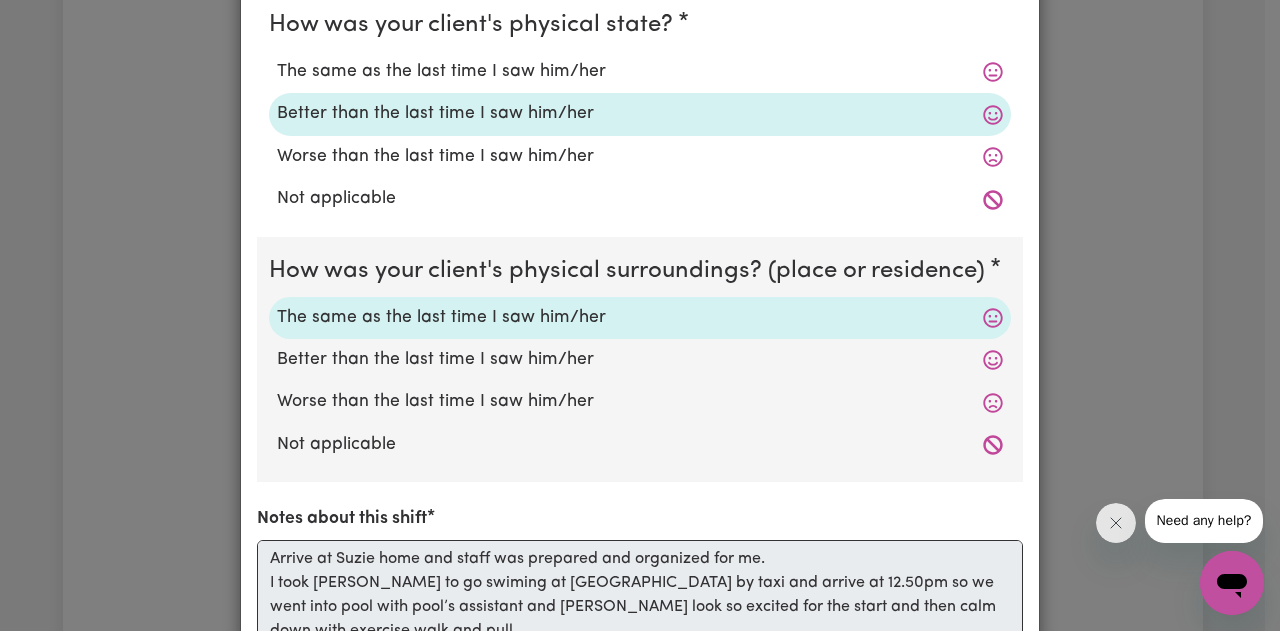 scroll, scrollTop: 600, scrollLeft: 0, axis: vertical 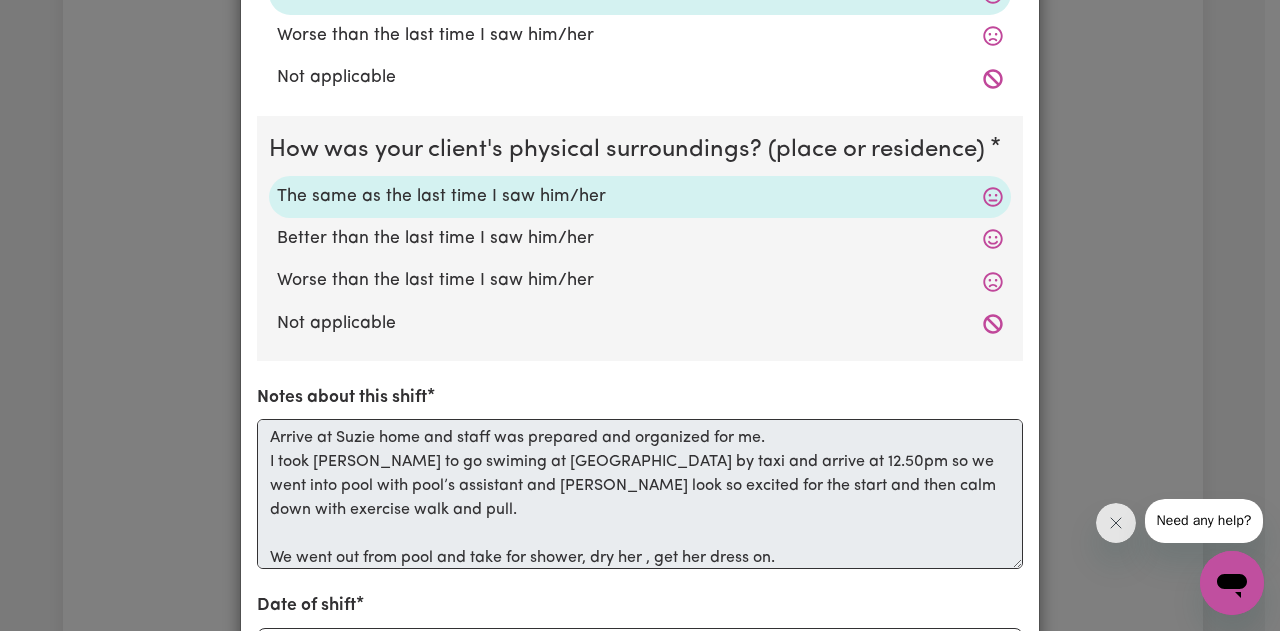 click on "How was your client's mental state? The same as the last time I saw him/her Better than the last time I saw him/her Worse than the last time I saw him/her Not applicable How was your client's physical state? The same as the last time I saw him/her Better than the last time I saw him/her Worse than the last time I saw him/her Not applicable How was your client's physical surroundings? (place or residence) The same as the last time I saw him/her Better than the last time I saw him/her Worse than the last time I saw him/her Not applicable Notes about this shift Arrive at Suzie home and staff was prepared and organized for me.
I took [PERSON_NAME] to go swiming at [GEOGRAPHIC_DATA] by taxi and arrive at 12.50pm so we went into pool with pool’s assistant and [PERSON_NAME] look so excited for the start and then calm down with exercise walk and pull.
We went out from pool and take for shower, dry her , get her dress on.
[PERSON_NAME] was yelled and scream all the way by taxi by nothing happen .
All good and no issues .thank  18 / 0" at bounding box center [640, 197] 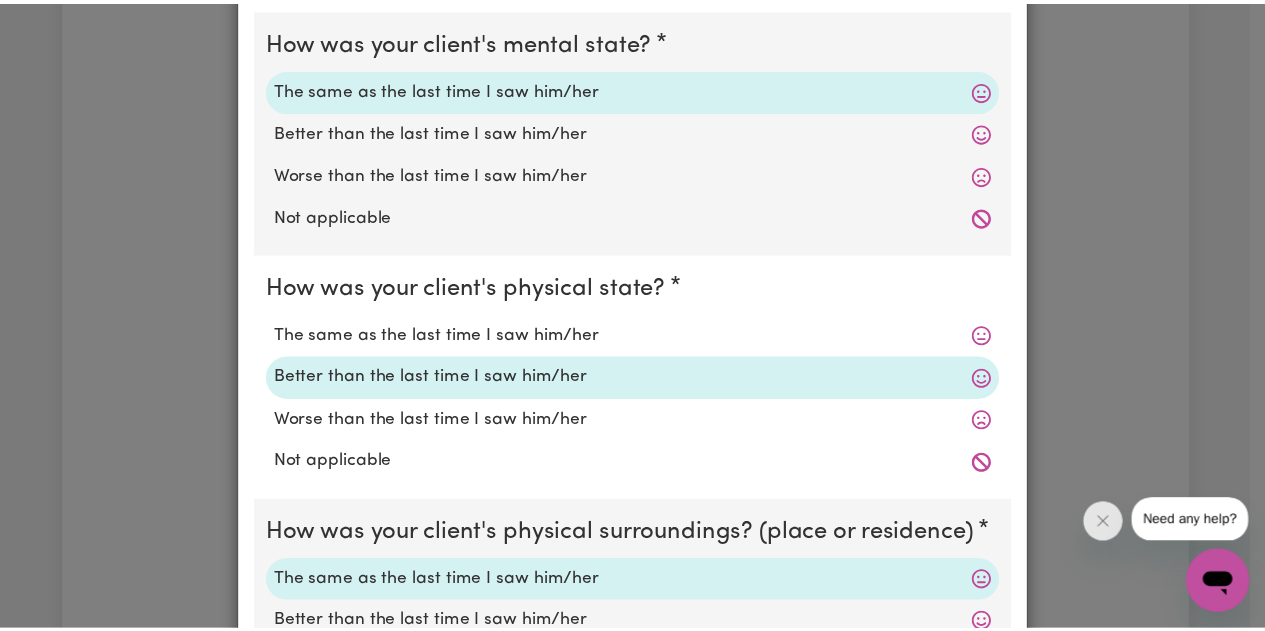 scroll, scrollTop: 0, scrollLeft: 0, axis: both 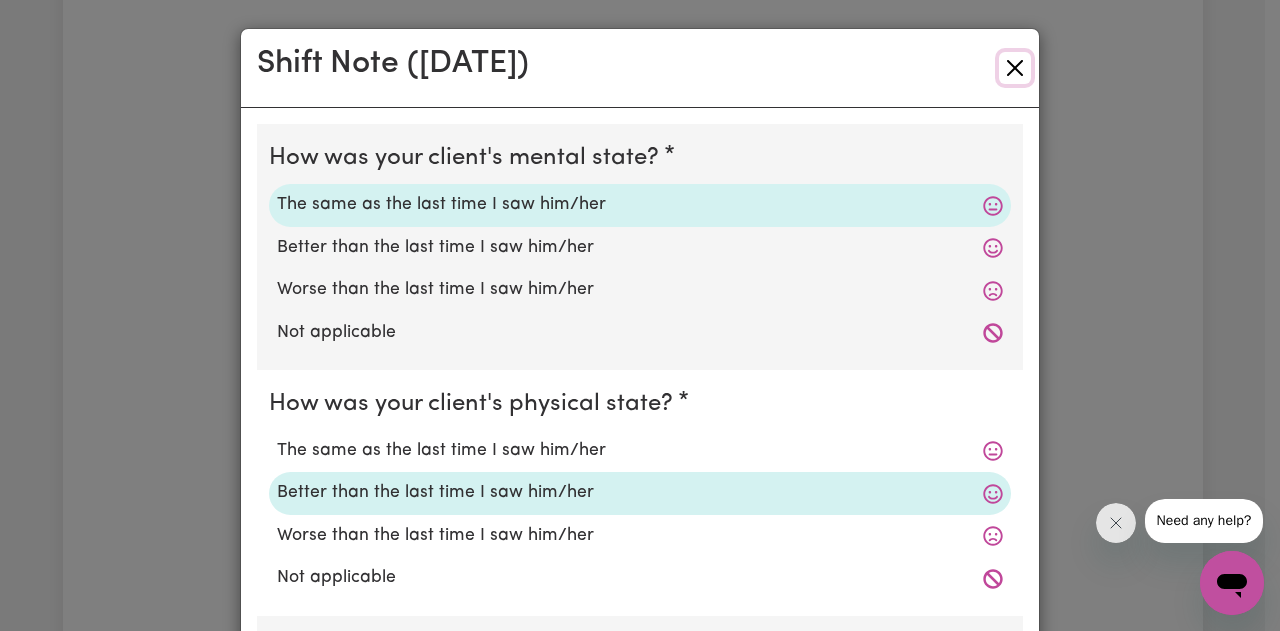 click at bounding box center [1015, 68] 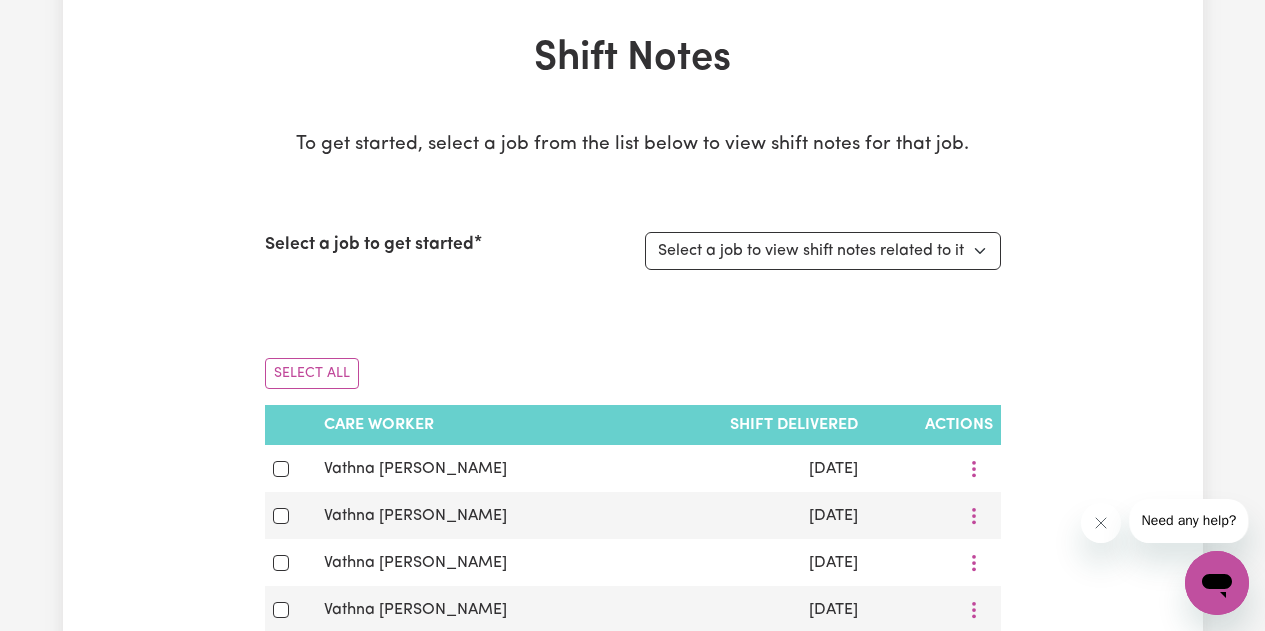 scroll, scrollTop: 0, scrollLeft: 0, axis: both 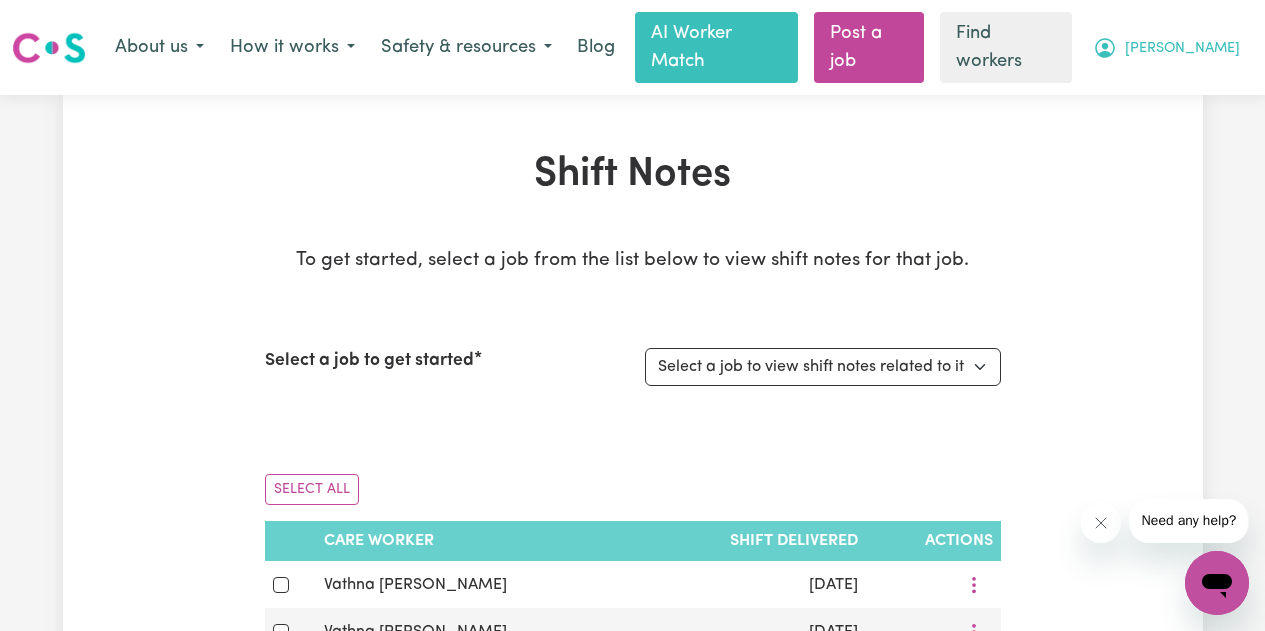 click on "[PERSON_NAME]" at bounding box center [1182, 49] 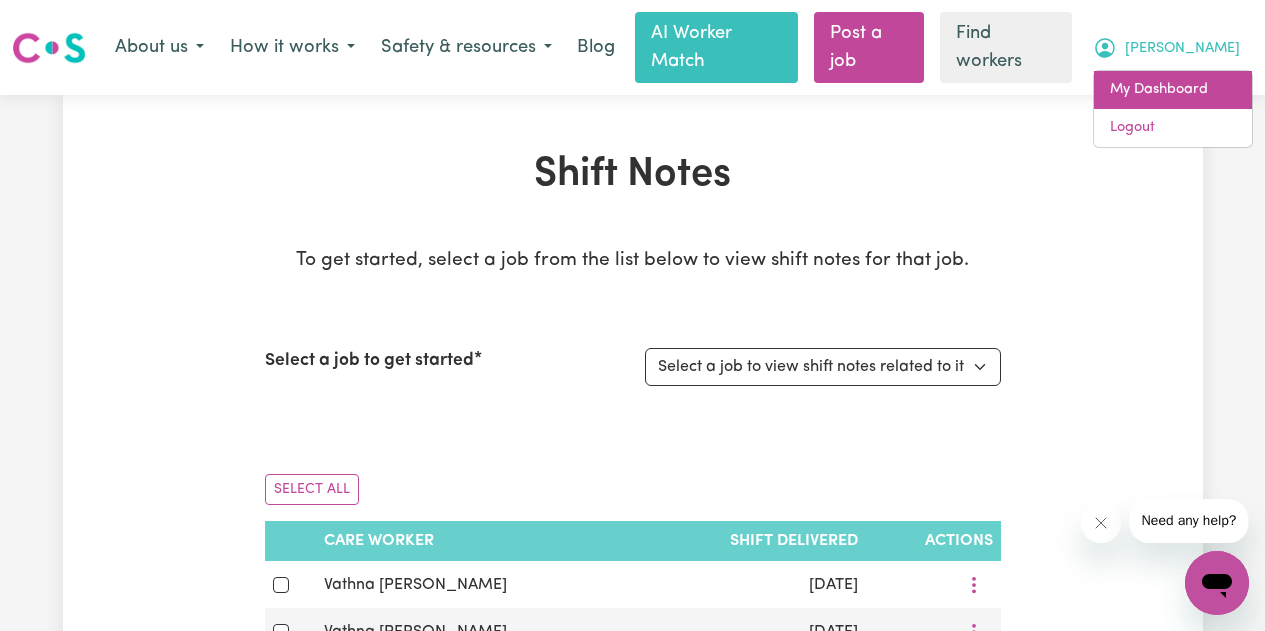 click on "My Dashboard" at bounding box center (1173, 90) 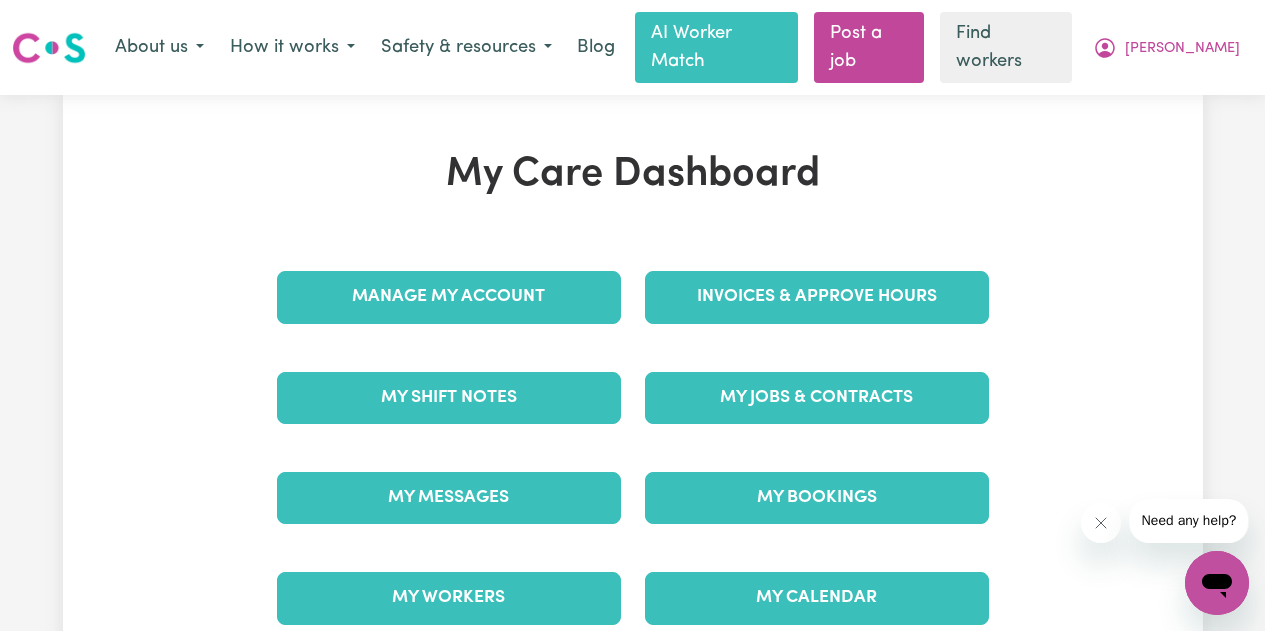 click on "Invoices & Approve Hours" at bounding box center [817, 297] 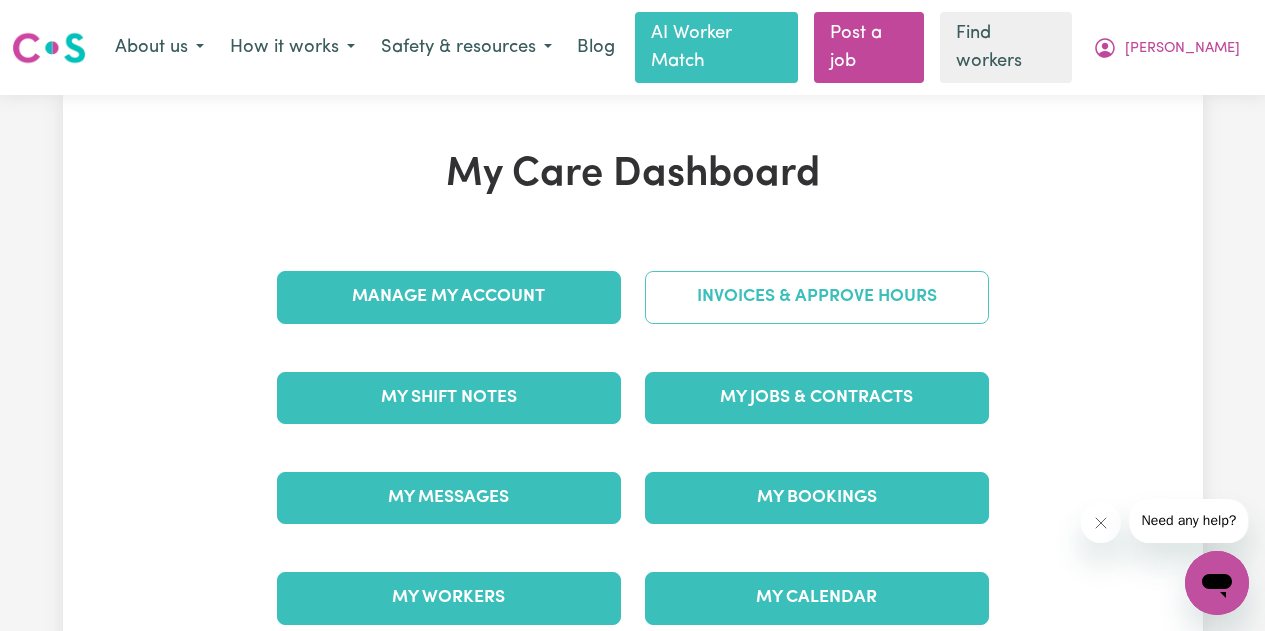 click on "Invoices & Approve Hours" at bounding box center (817, 297) 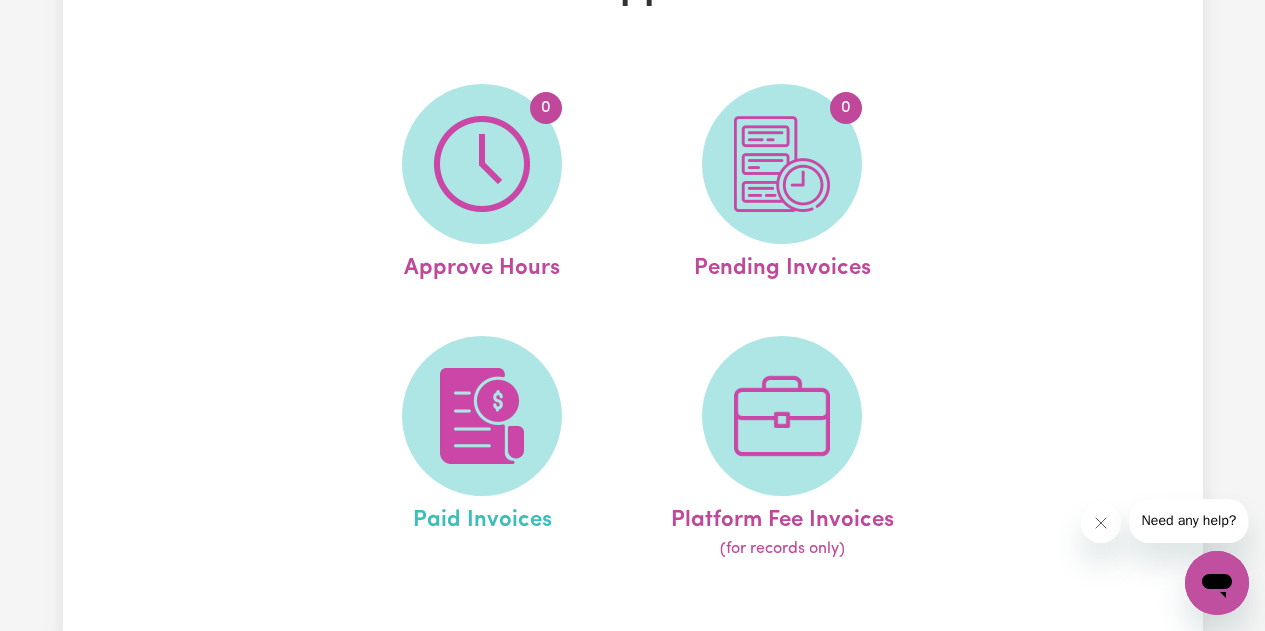 scroll, scrollTop: 200, scrollLeft: 0, axis: vertical 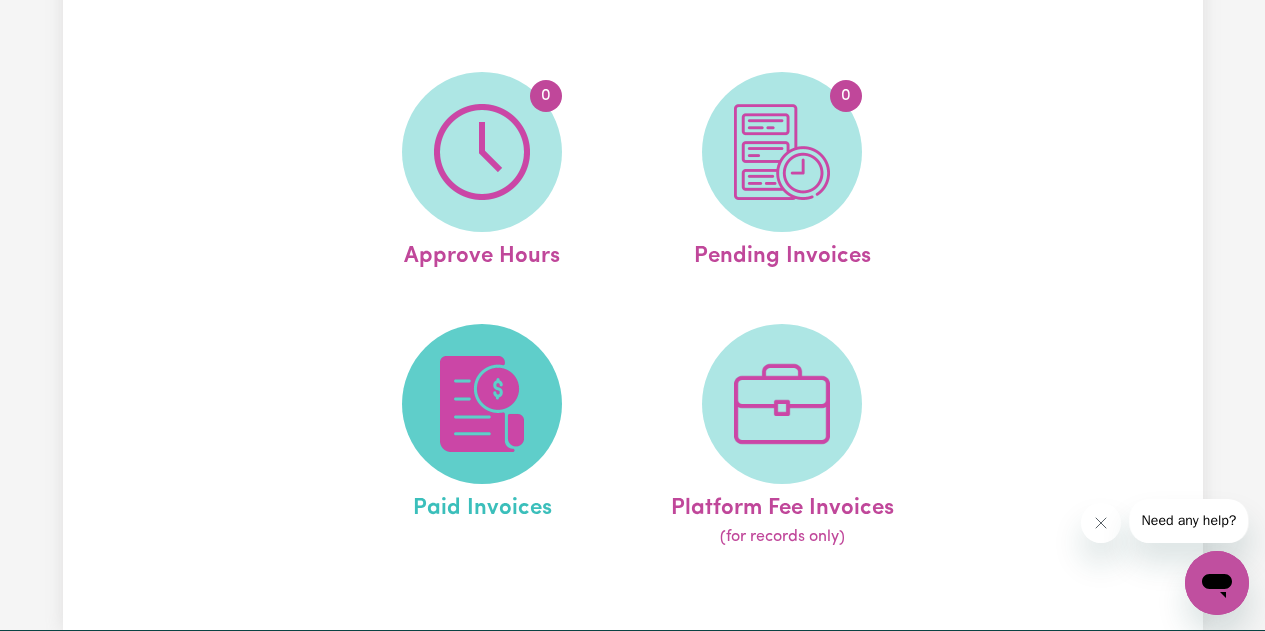 click at bounding box center [482, 404] 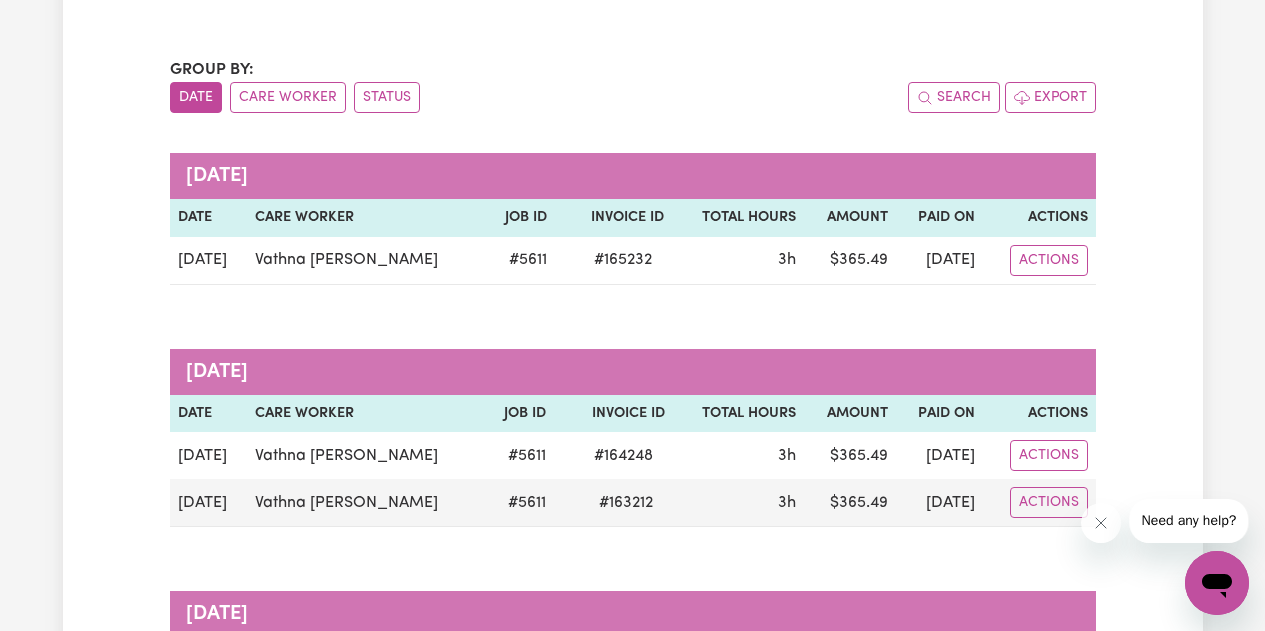 scroll, scrollTop: 200, scrollLeft: 0, axis: vertical 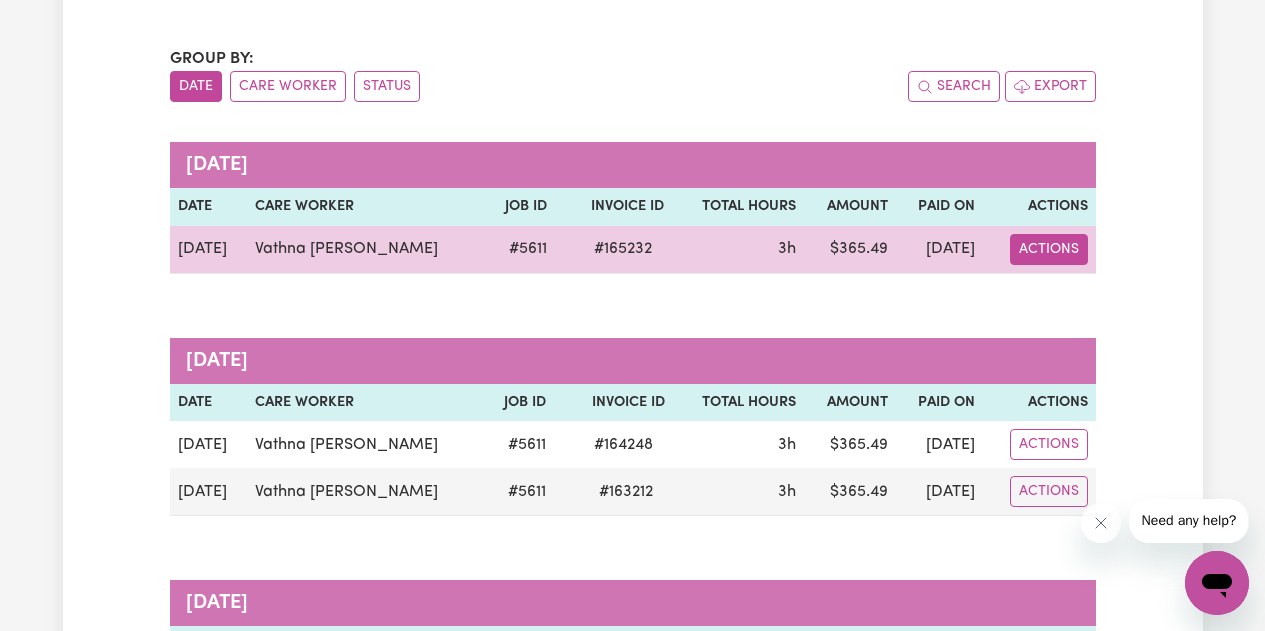click on "Actions" at bounding box center (1049, 249) 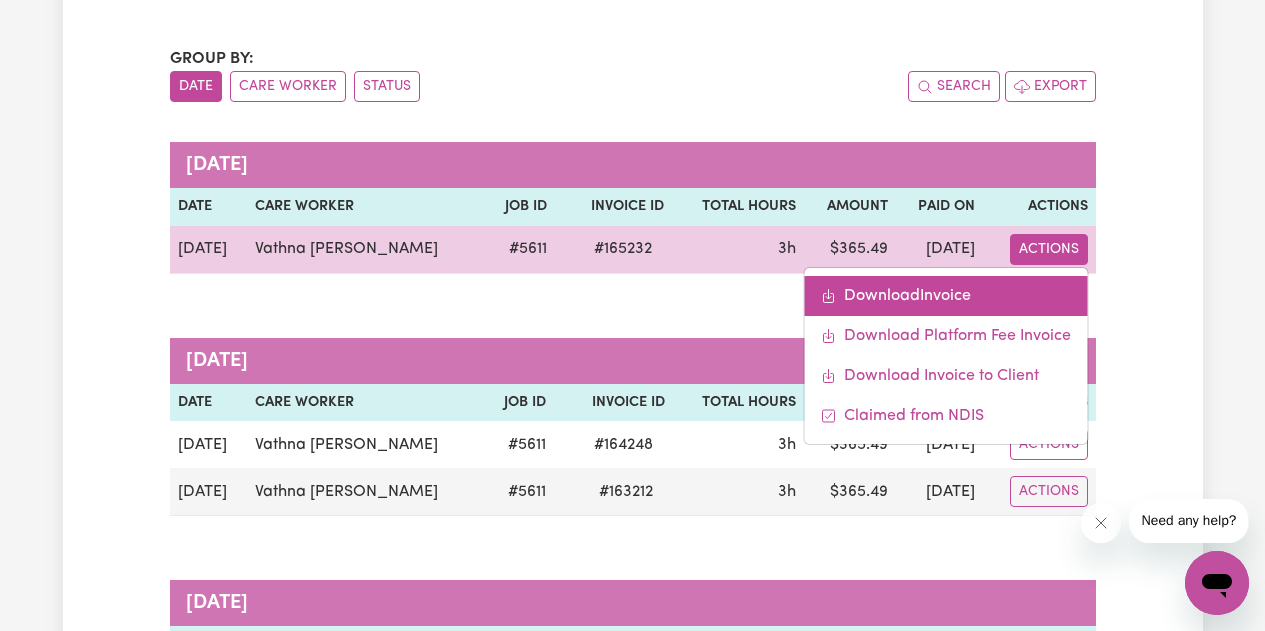 click on "Download  Invoice" at bounding box center [945, 296] 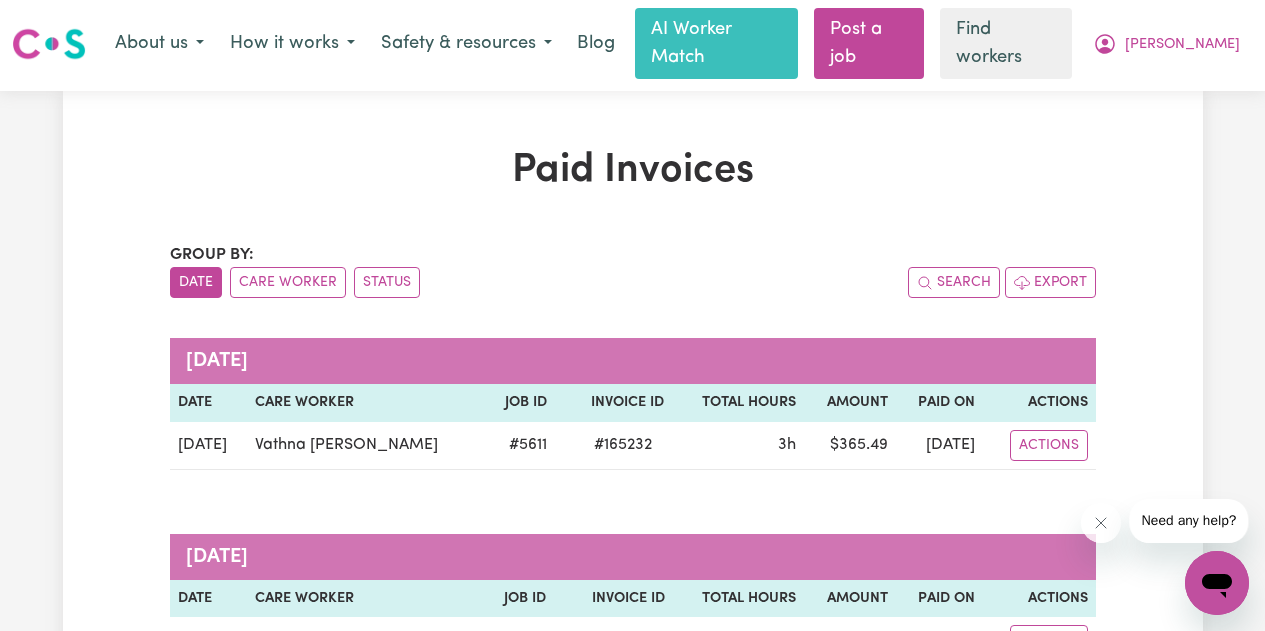 scroll, scrollTop: 0, scrollLeft: 0, axis: both 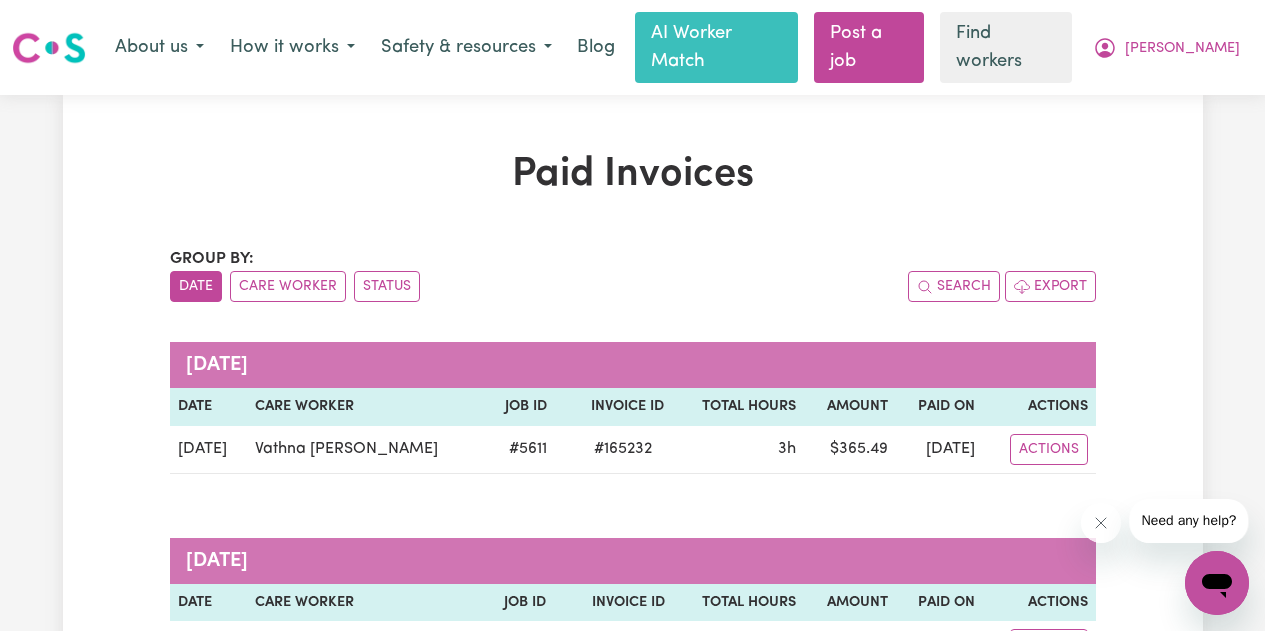 click on "Paid Invoices Group by: Date Care Worker Status Search Export [DATE] Date Care Worker Job ID Invoice ID Total Hours Amount Paid On Actions [DATE] Vathna [PERSON_NAME] # 5611 # 165232 3h  $ 365.49 [DATE] Actions Download  Invoice Download Platform Fee Invoice Download Invoice to Client Claimed from NDIS [DATE] Date Care Worker Job ID Invoice ID Total Hours Amount Paid On Actions [DATE] Vathna [PERSON_NAME] # 5611 # 164248 3h  $ 365.49 [DATE] Actions [DATE] Vathna [PERSON_NAME] # 5611 # 163212 3h  $ 365.49 [DATE] Actions [DATE] Date Care Worker Job ID Invoice ID Total Hours Amount Paid On Actions [DATE] Vathna [PERSON_NAME] # 5611 # 161399 3h  $ 365.49 [DATE] Actions [DATE] Date Care Worker Job ID Invoice ID Total Hours Amount Paid On Actions [DATE] Vathna [PERSON_NAME] # 5611 # 160402 3h  $ 365.49 [DATE] Actions [DATE] Vathna [PERSON_NAME] # 5611 # 159455 3h  $ 365.49 [DATE] Actions [DATE] Date Care Worker Job ID Invoice ID Total Hours Amount Paid On Actions [DATE] Vathna [PERSON_NAME] # 5611 # 158431 3h  $ 365.49 [DATE] #" at bounding box center (633, 3201) 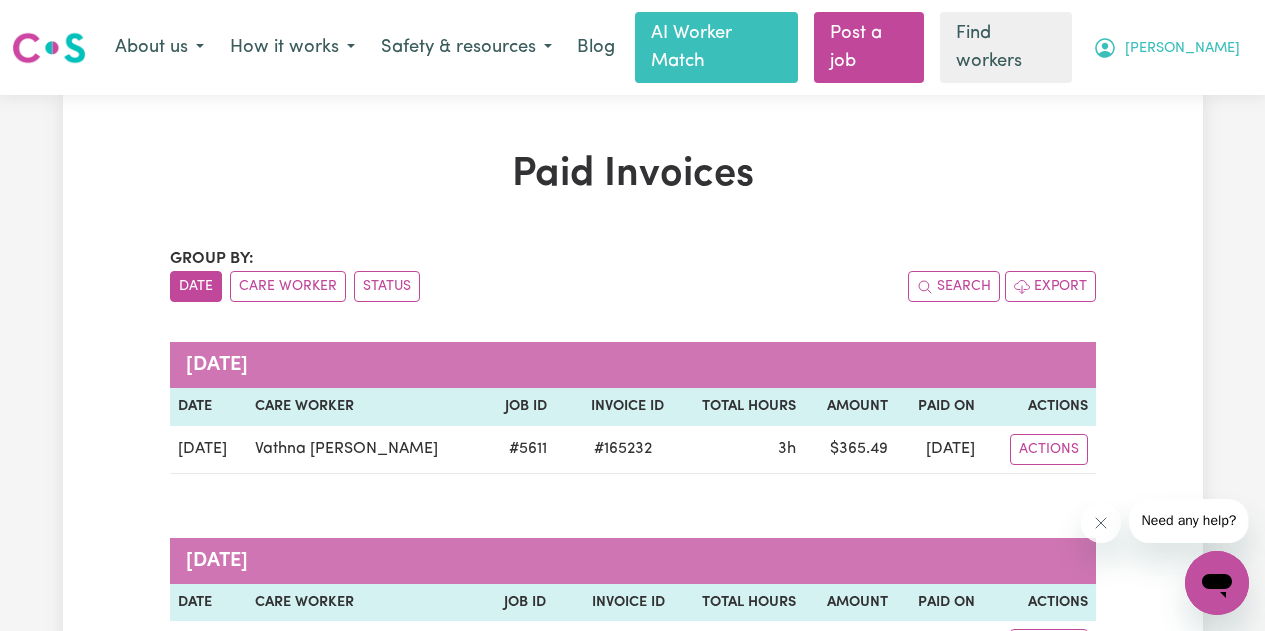 click on "[PERSON_NAME]" at bounding box center (1182, 49) 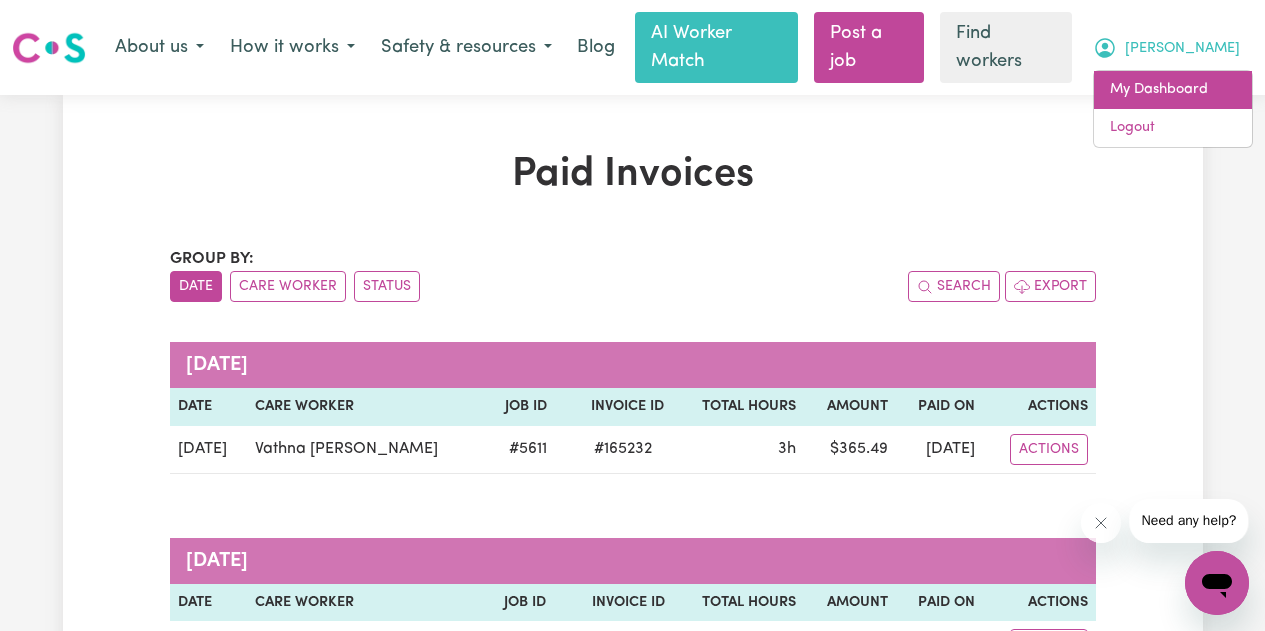 click on "My Dashboard" at bounding box center (1173, 90) 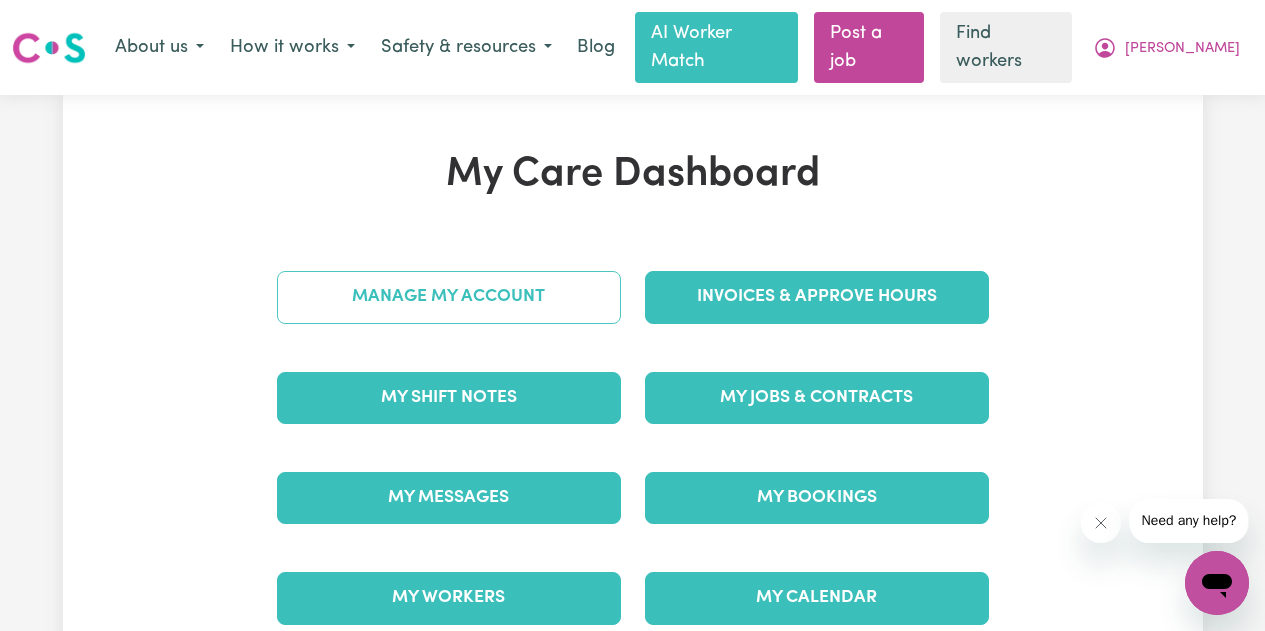 drag, startPoint x: 1038, startPoint y: 380, endPoint x: 366, endPoint y: 263, distance: 682.10925 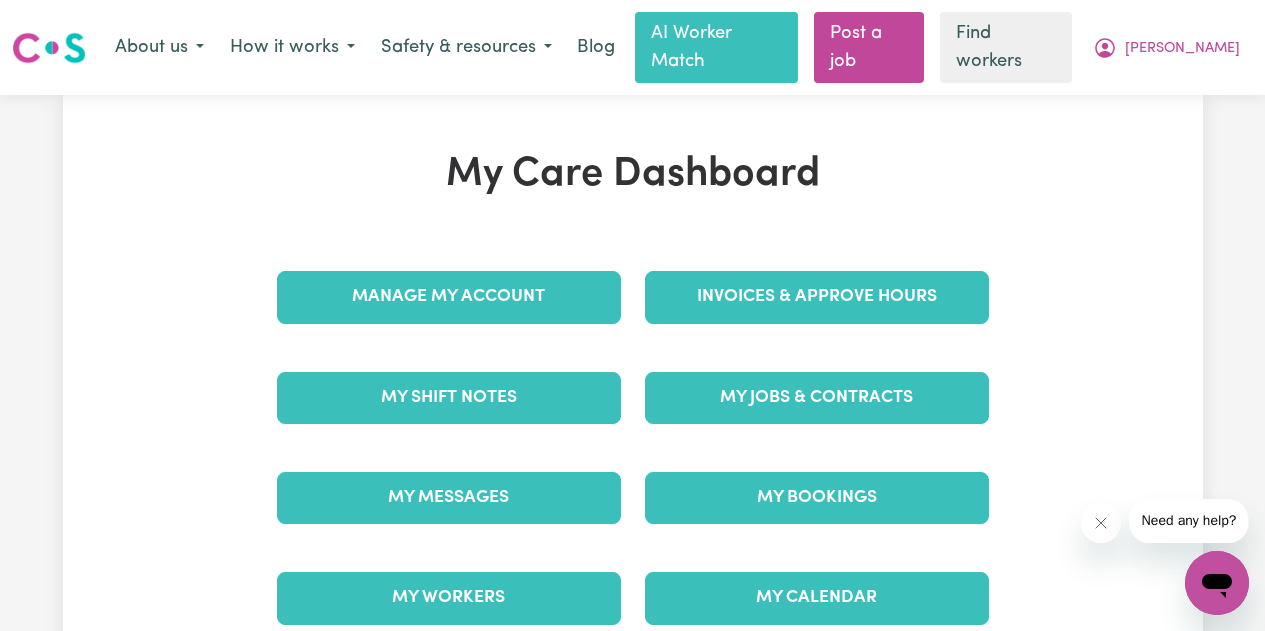 click on "My Care Dashboard Manage My Account Invoices & Approve Hours My Shift Notes My Jobs & Contracts My Messages My Bookings My Workers My Calendar" at bounding box center [633, 400] 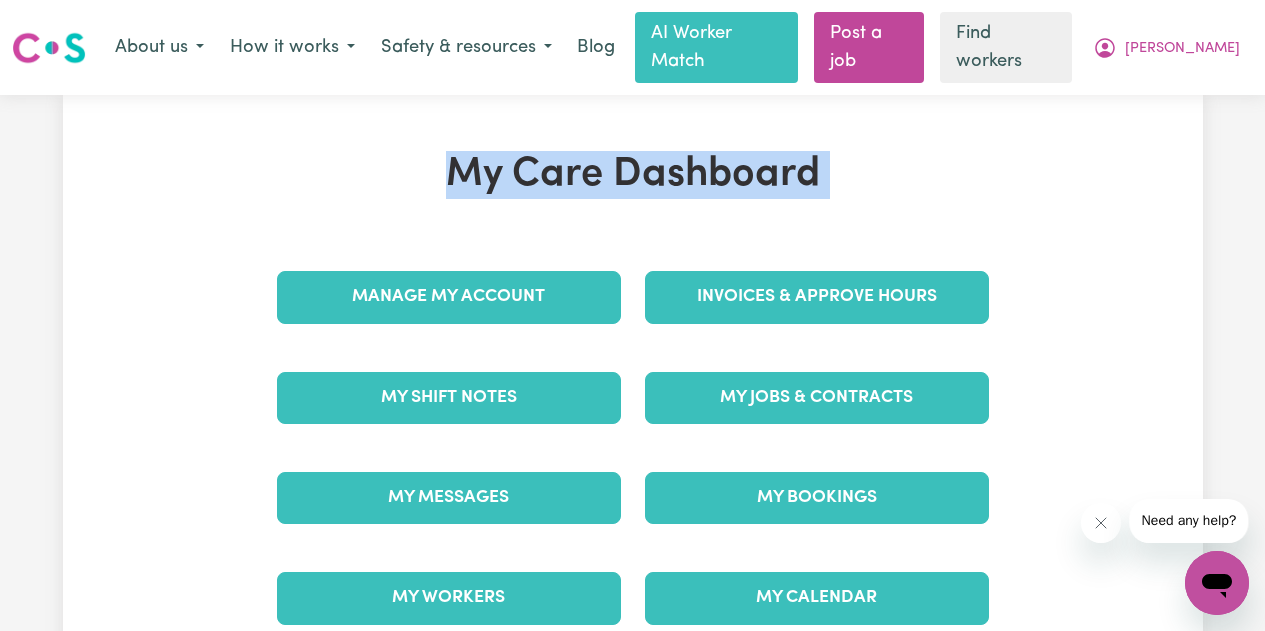 drag, startPoint x: 502, startPoint y: 141, endPoint x: 1006, endPoint y: 464, distance: 598.61926 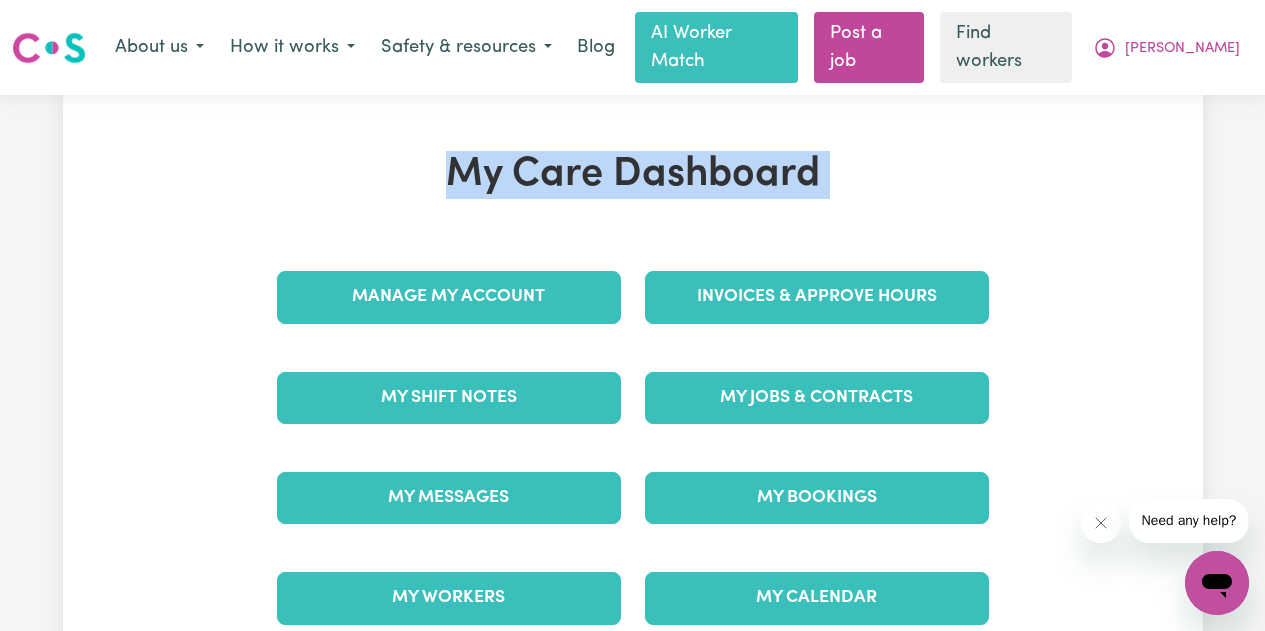 click on "My Care Dashboard Manage My Account Invoices & Approve Hours My Shift Notes My Jobs & Contracts My Messages My Bookings My Workers My Calendar" at bounding box center [633, 400] 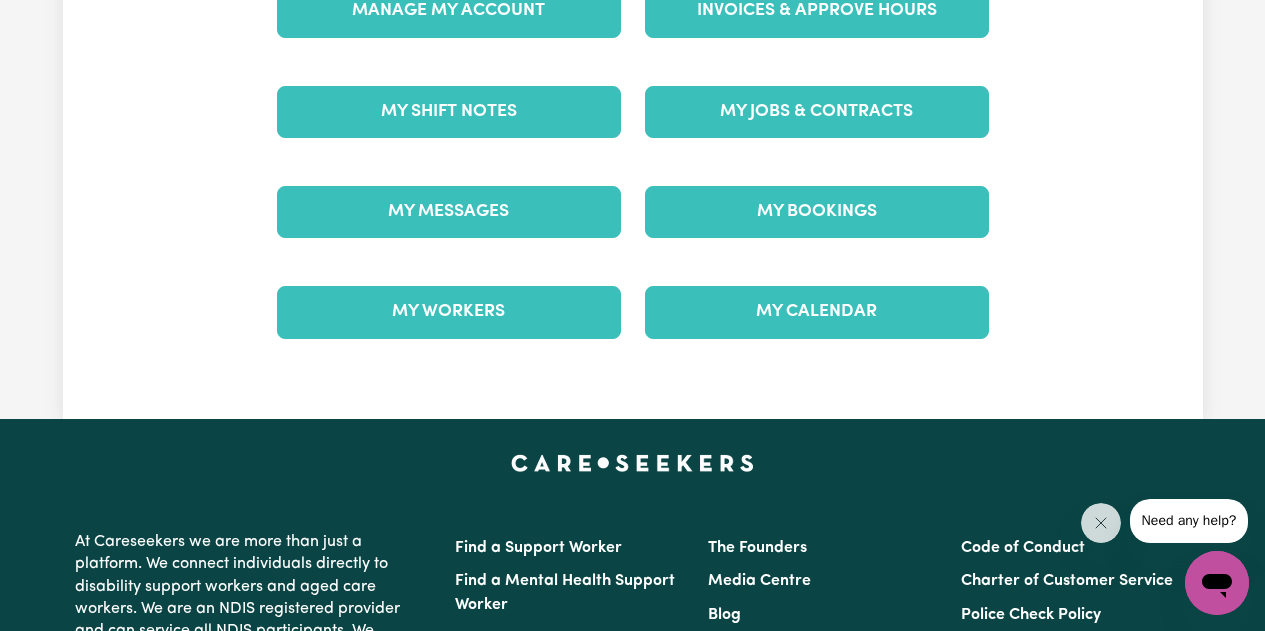 scroll, scrollTop: 300, scrollLeft: 0, axis: vertical 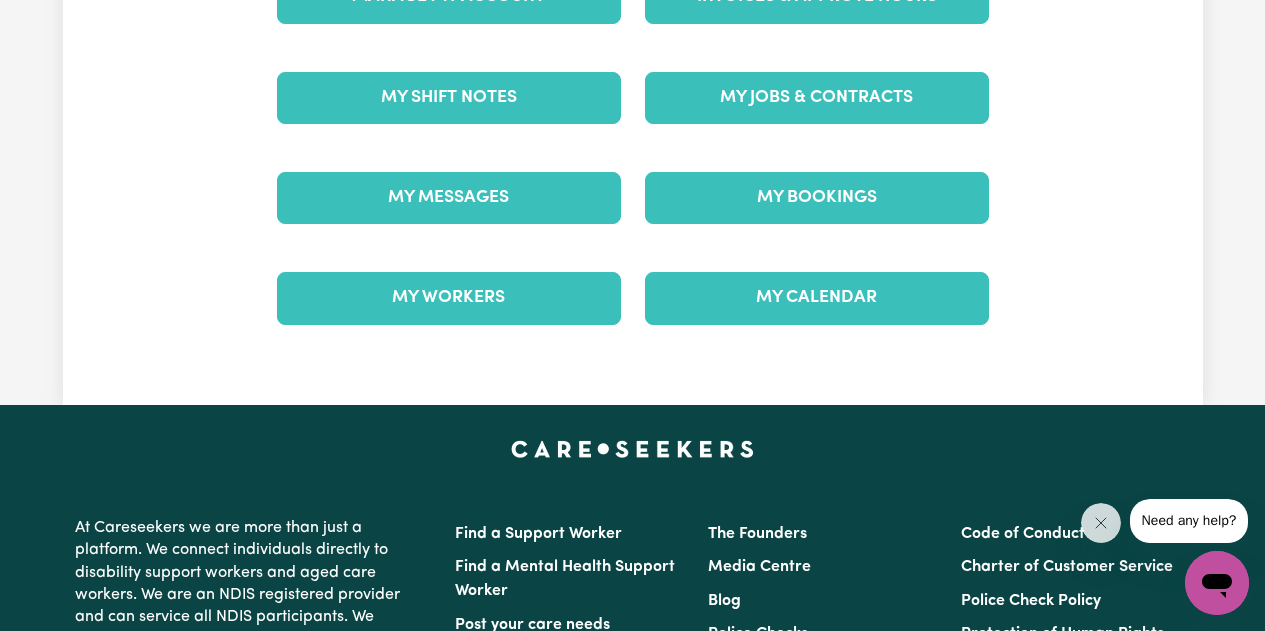 click on "My Care Dashboard Manage My Account Invoices & Approve Hours My Shift Notes My Jobs & Contracts My Messages My Bookings My Workers My Calendar" at bounding box center [633, 100] 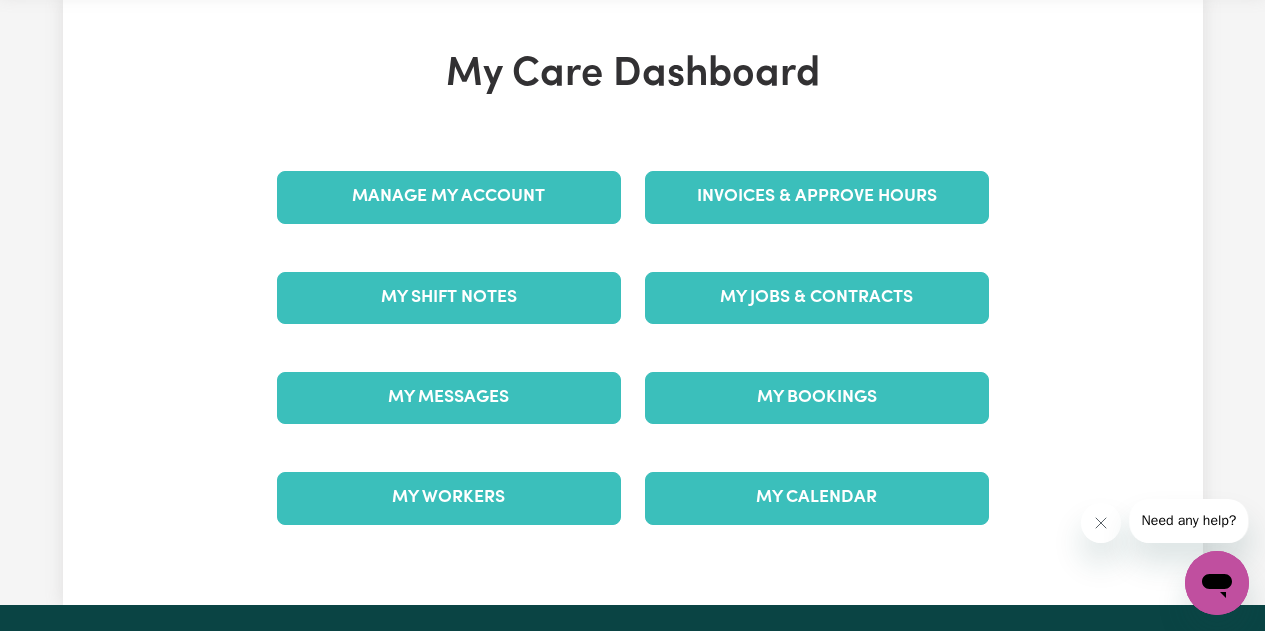 drag, startPoint x: 1056, startPoint y: 461, endPoint x: 467, endPoint y: 132, distance: 674.6569 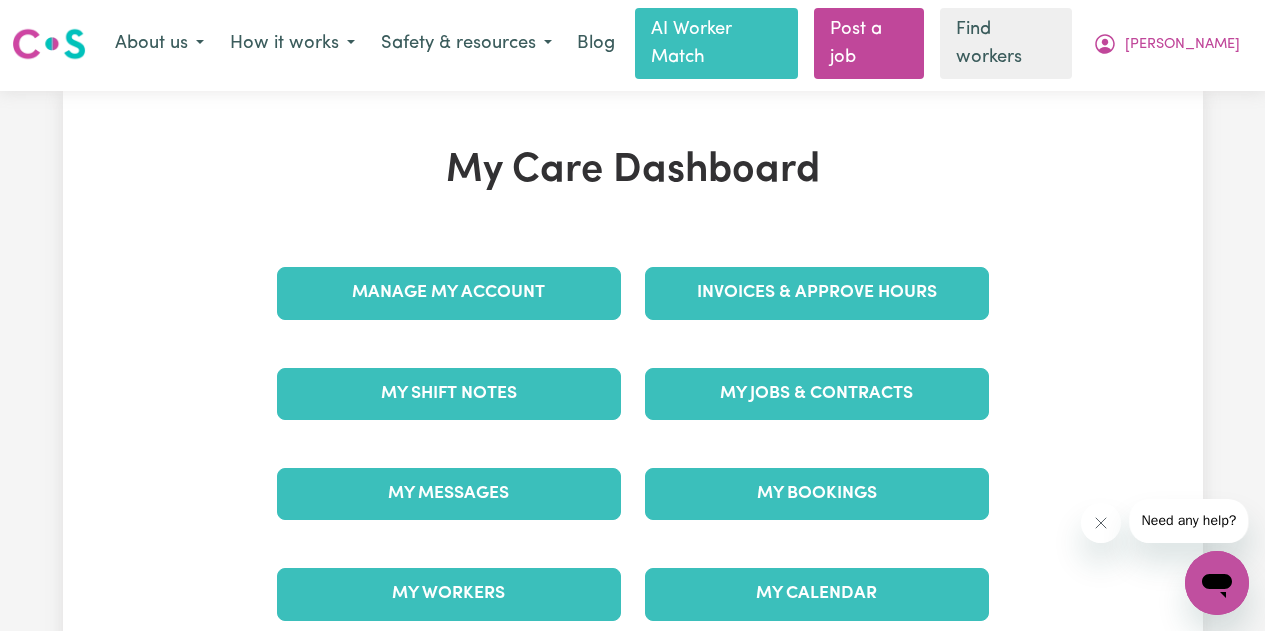 scroll, scrollTop: 0, scrollLeft: 0, axis: both 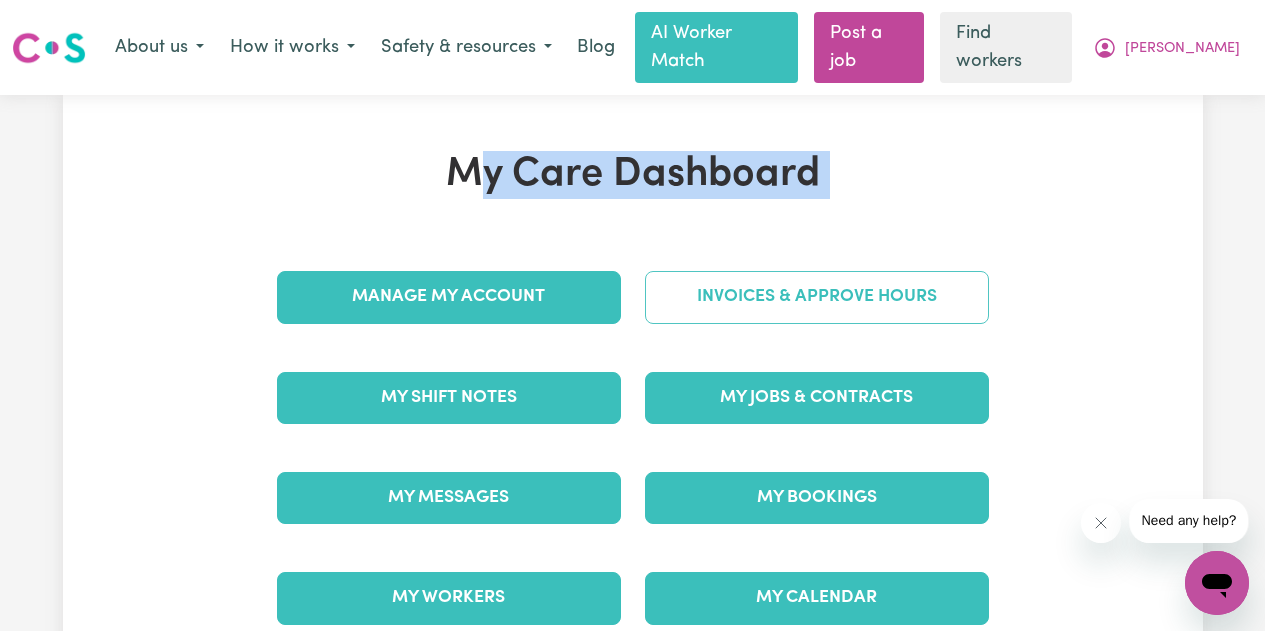 drag, startPoint x: 471, startPoint y: 151, endPoint x: 896, endPoint y: 262, distance: 439.2562 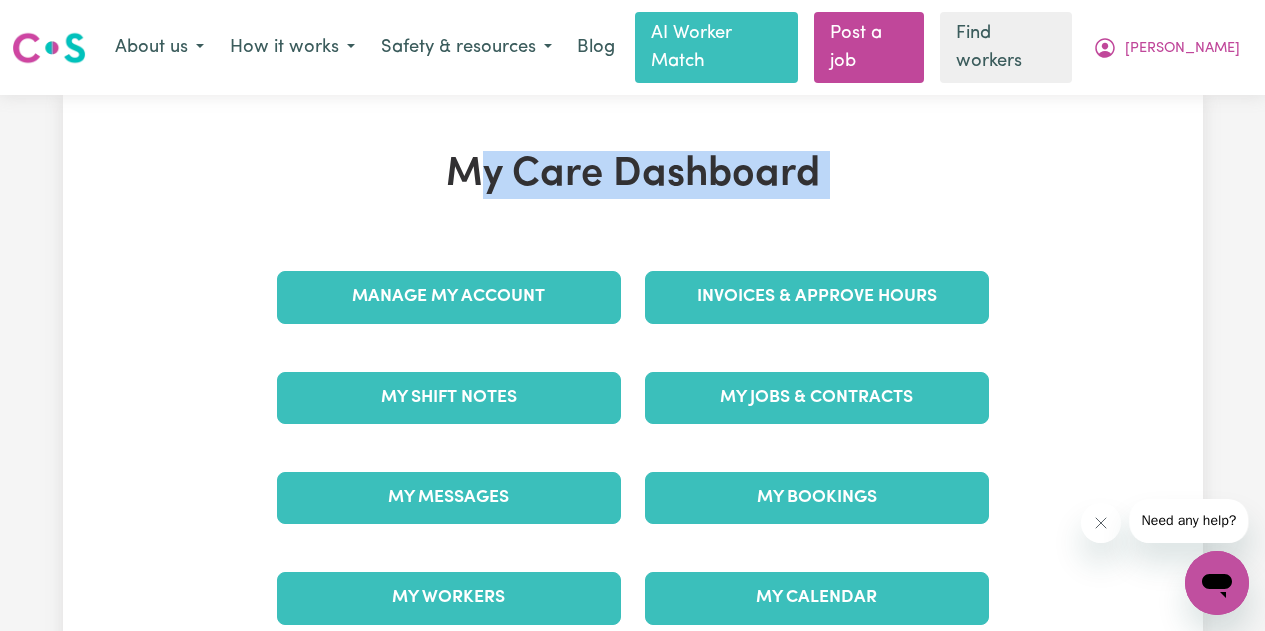 drag, startPoint x: 731, startPoint y: 168, endPoint x: 451, endPoint y: 127, distance: 282.98587 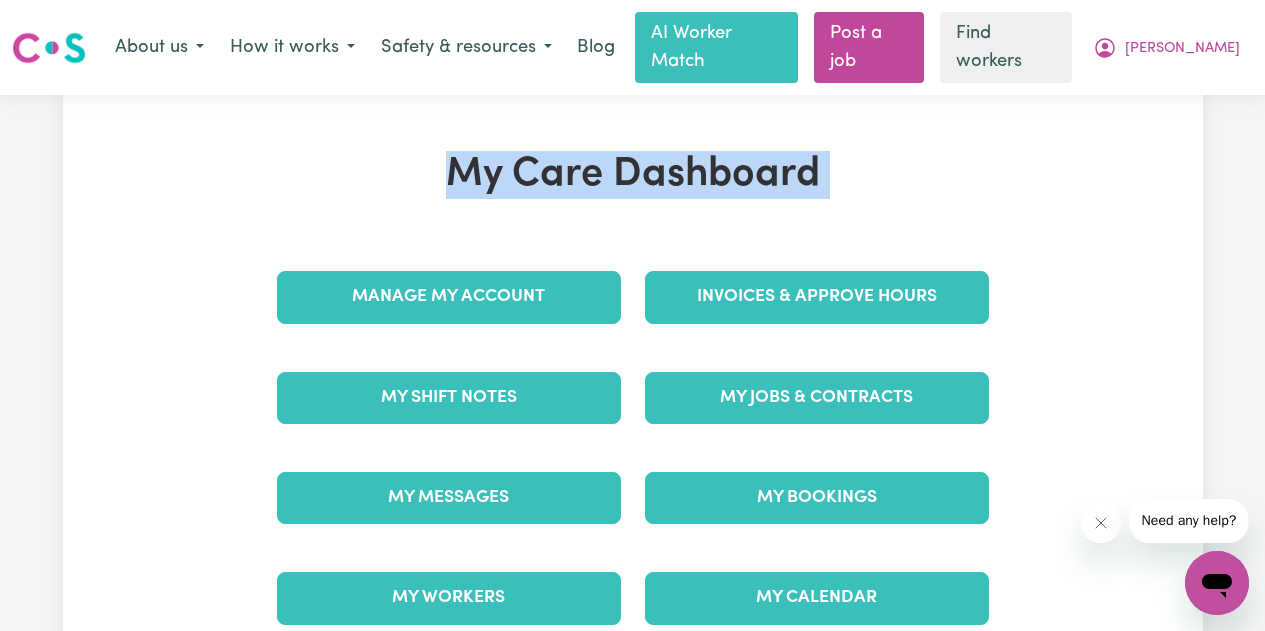 drag, startPoint x: 474, startPoint y: 141, endPoint x: 828, endPoint y: 197, distance: 358.402 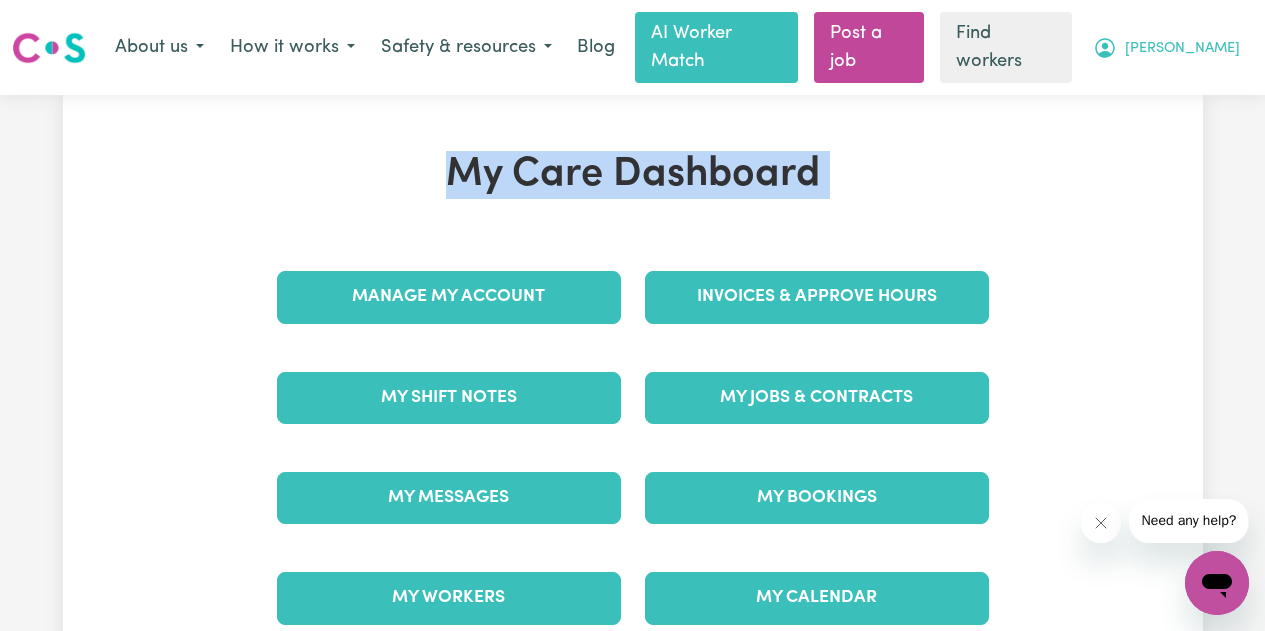 click on "[PERSON_NAME]" at bounding box center [1166, 48] 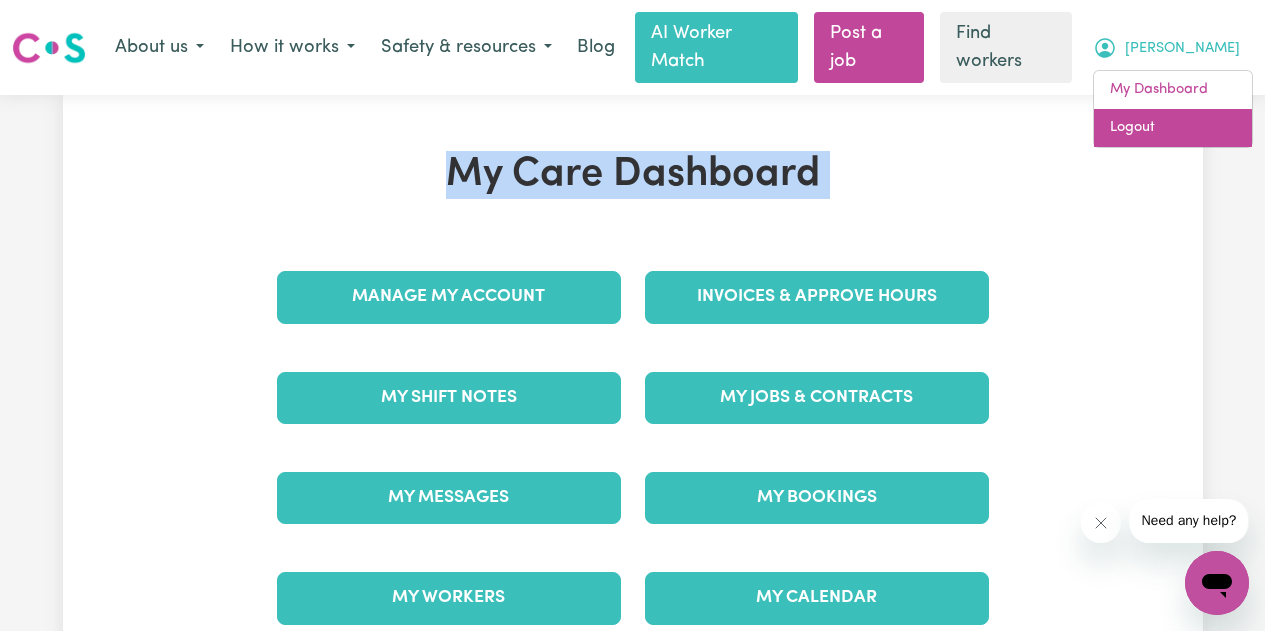 click on "Logout" at bounding box center (1173, 128) 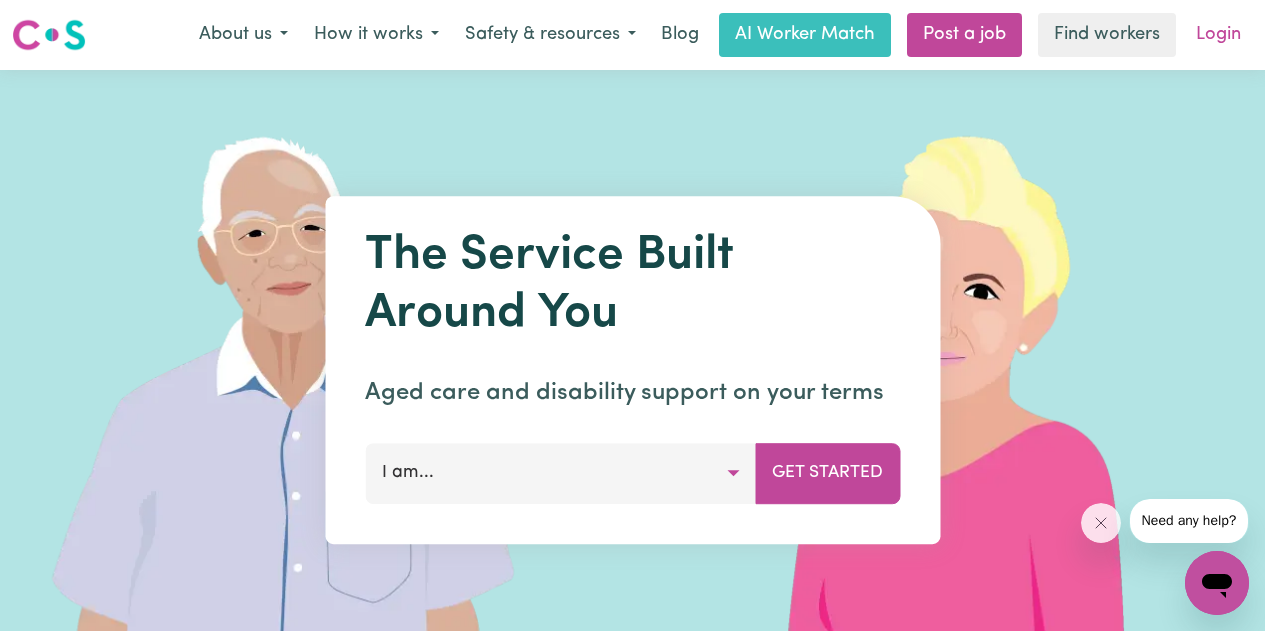 click on "Login" at bounding box center [1218, 35] 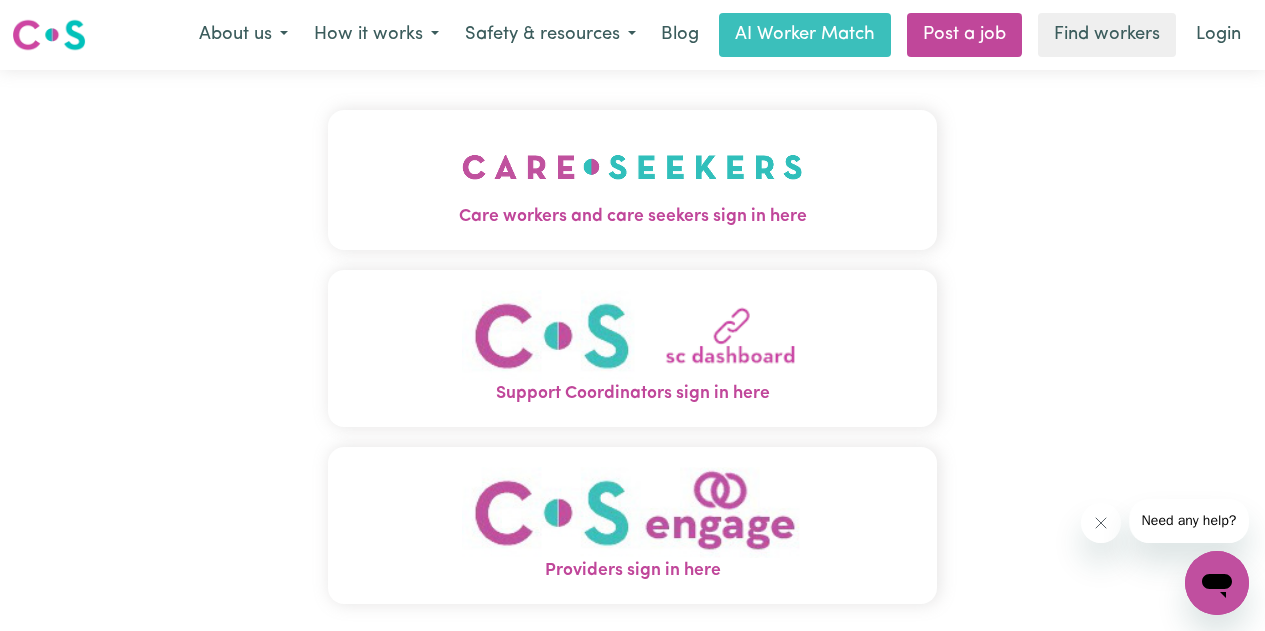 click on "Care workers and care seekers sign in here" at bounding box center [632, 217] 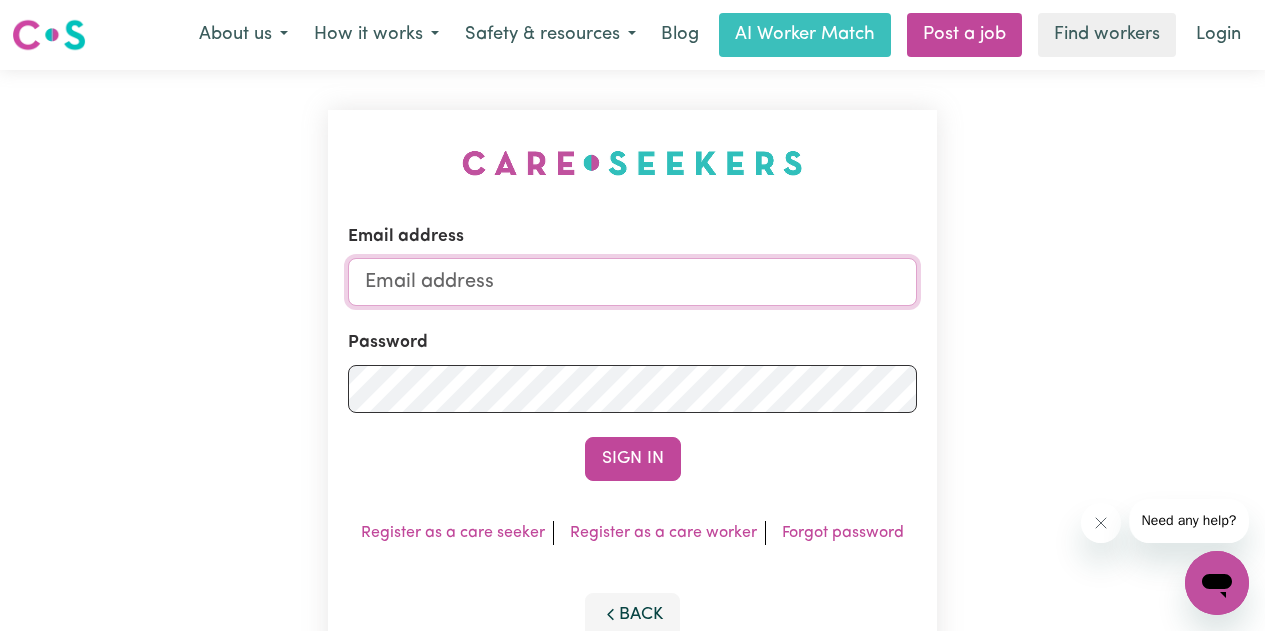 click on "Email address" at bounding box center (632, 282) 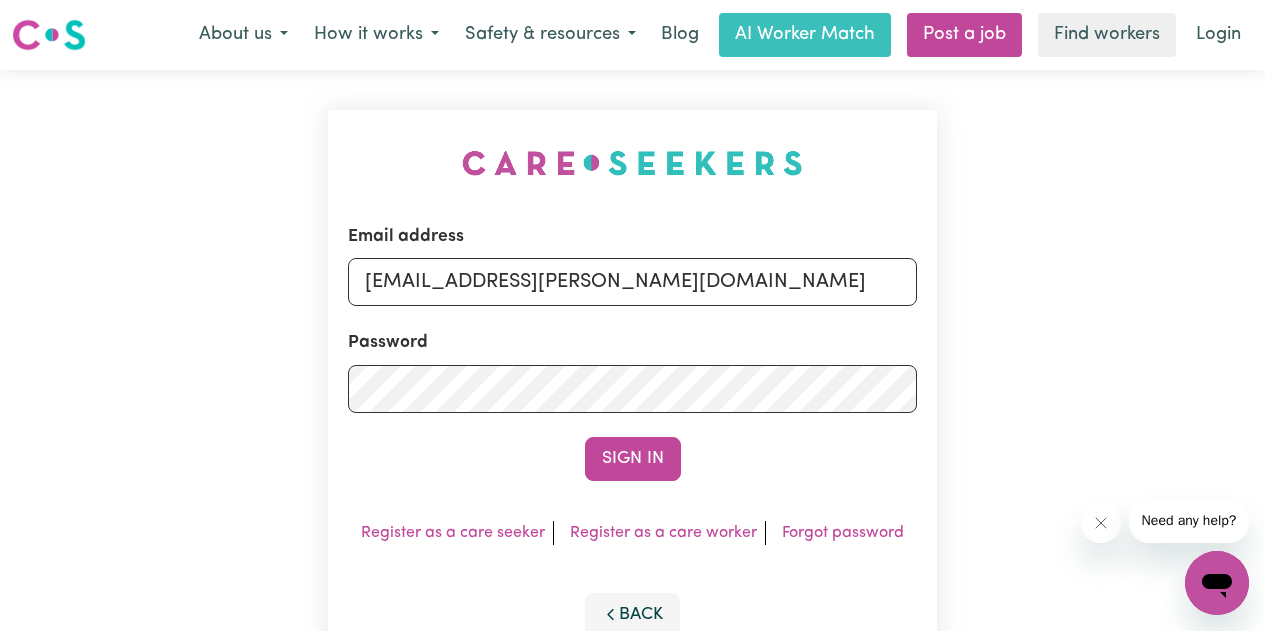 drag, startPoint x: 478, startPoint y: 289, endPoint x: 861, endPoint y: 355, distance: 388.64508 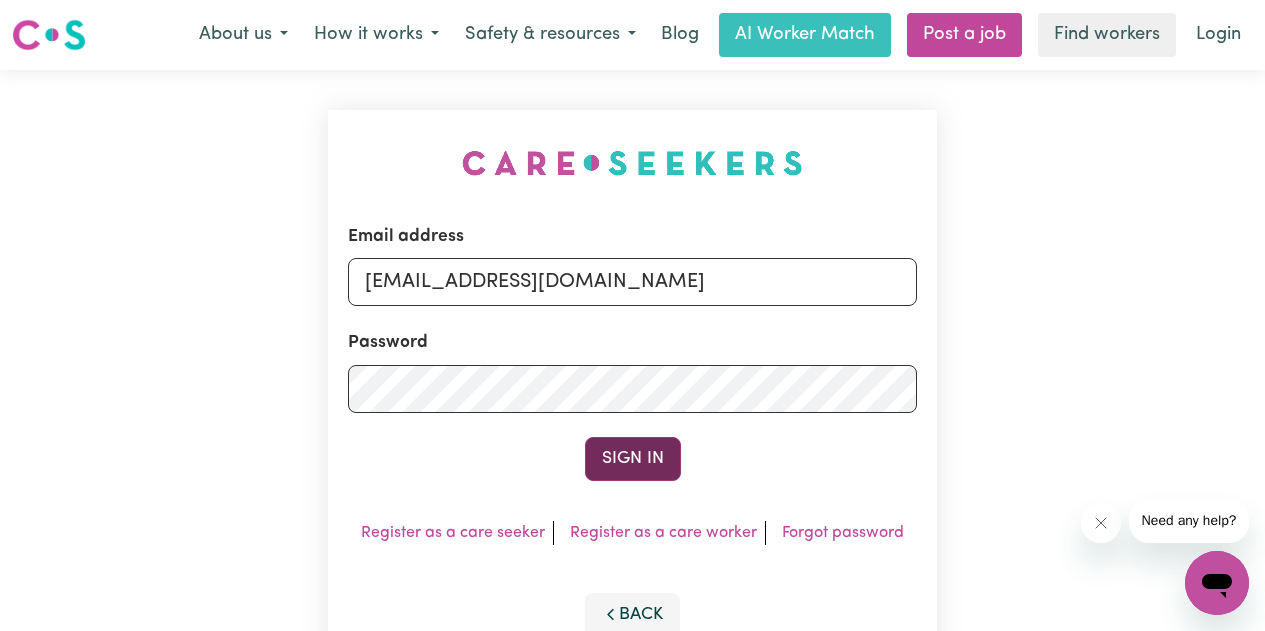 type on "[EMAIL_ADDRESS][DOMAIN_NAME]" 